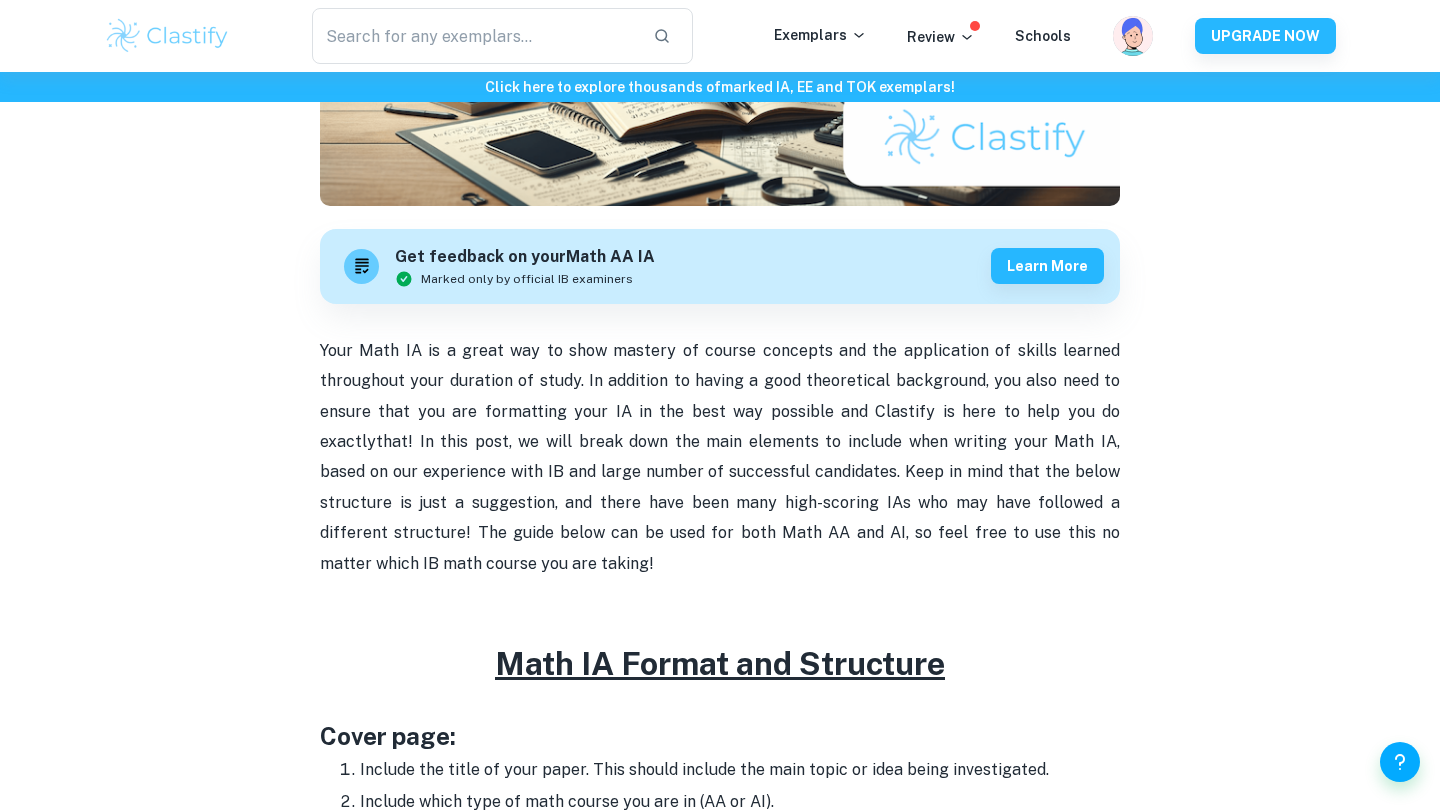 scroll, scrollTop: 0, scrollLeft: 0, axis: both 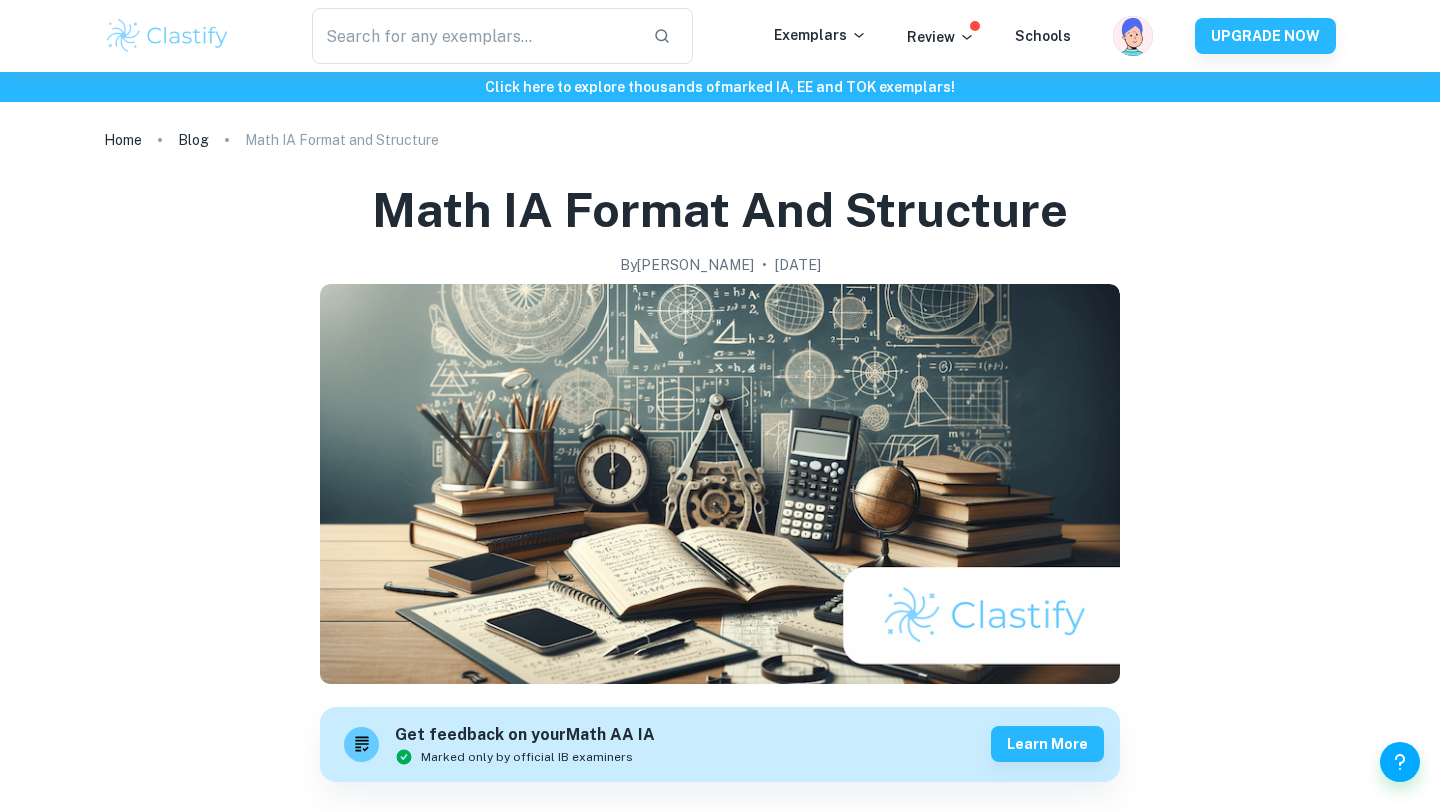 click at bounding box center (167, 36) 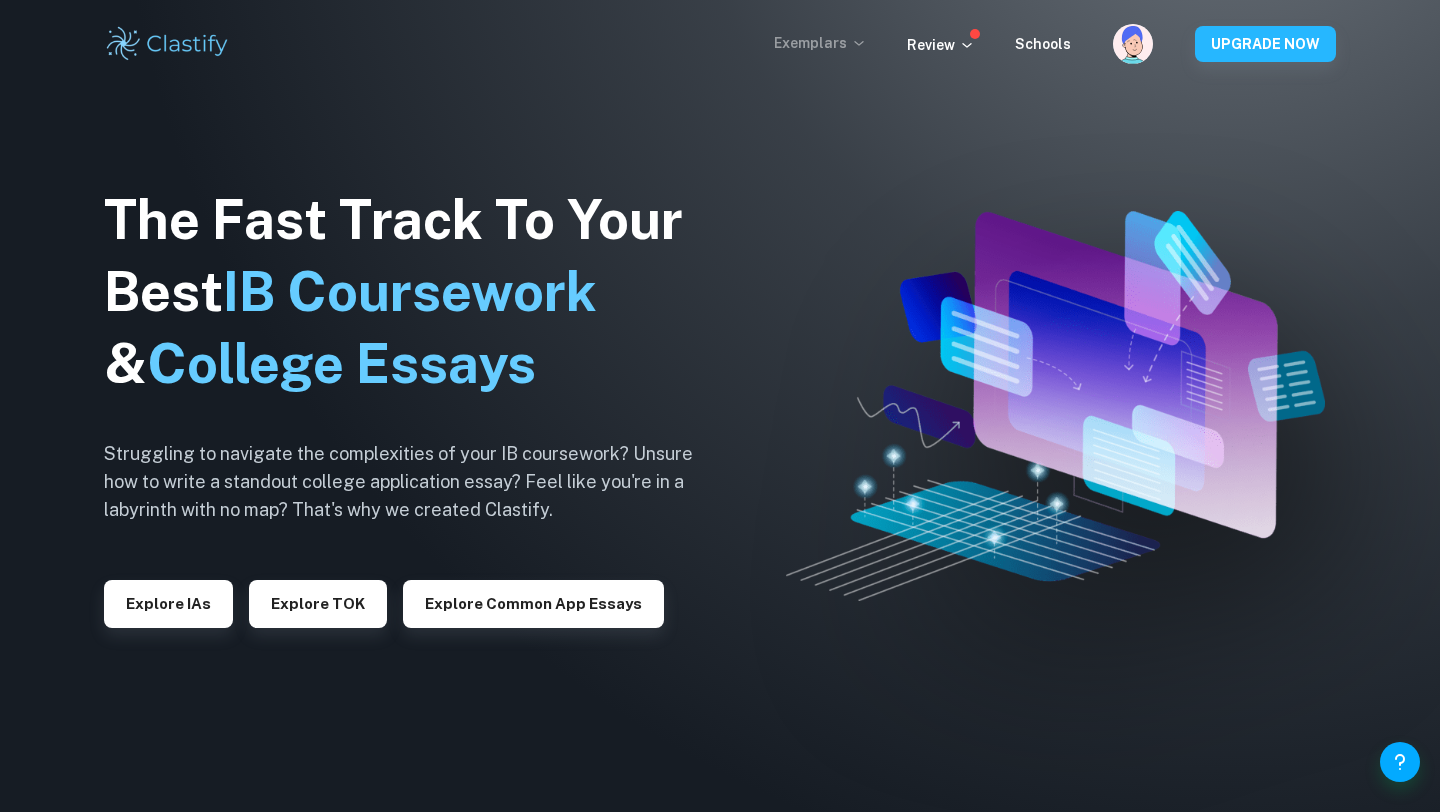 click on "Exemplars" at bounding box center [820, 43] 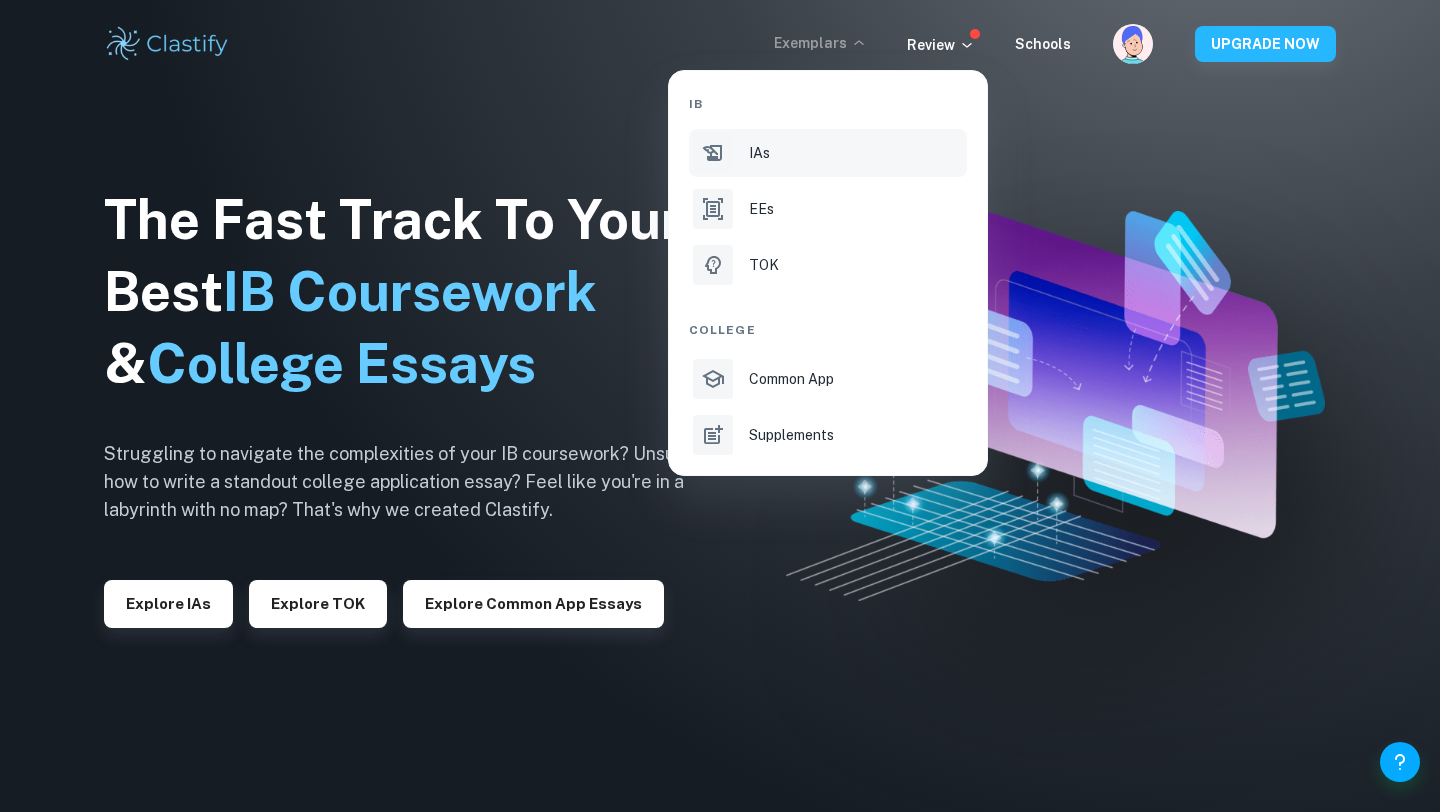 click on "IAs" at bounding box center [759, 153] 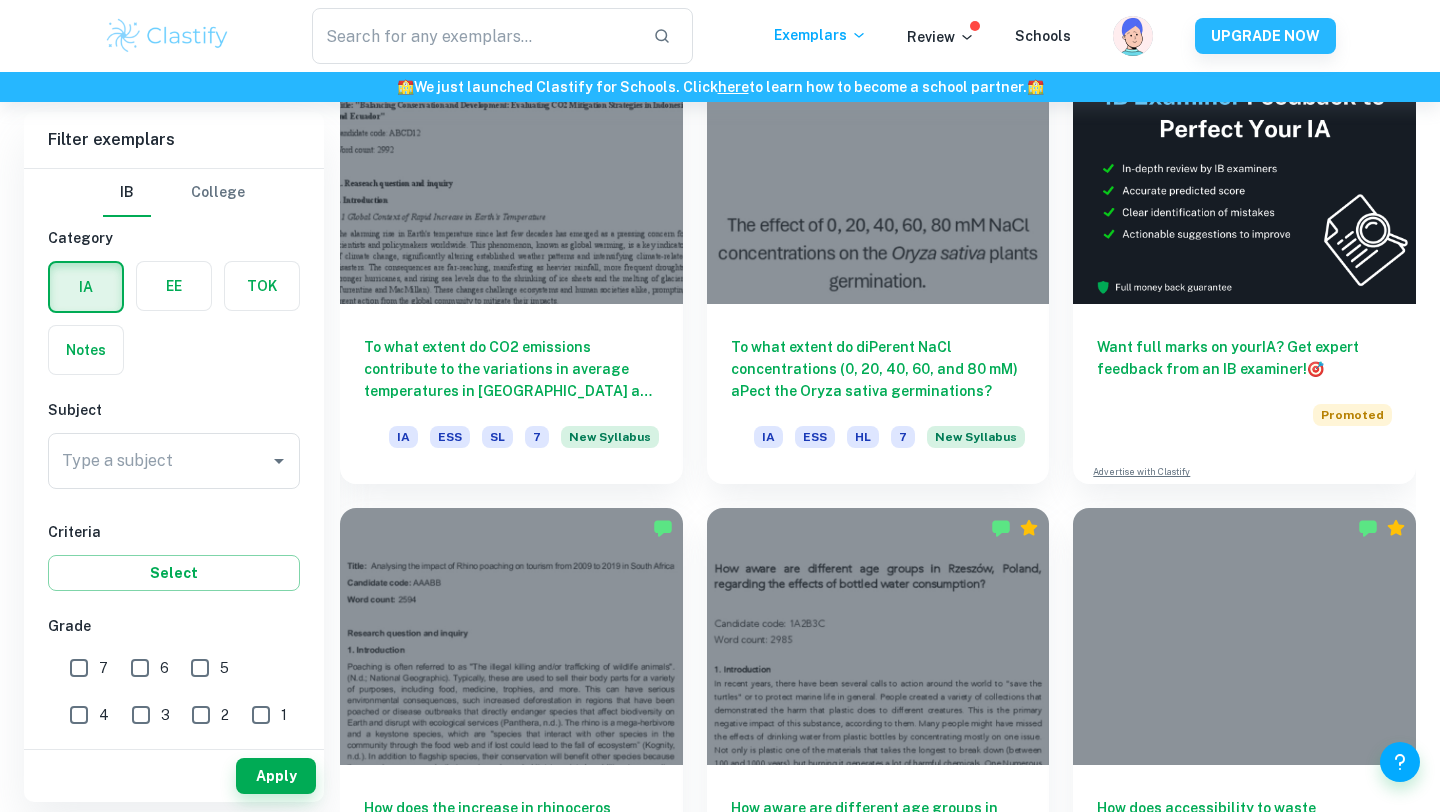 scroll, scrollTop: 641, scrollLeft: 0, axis: vertical 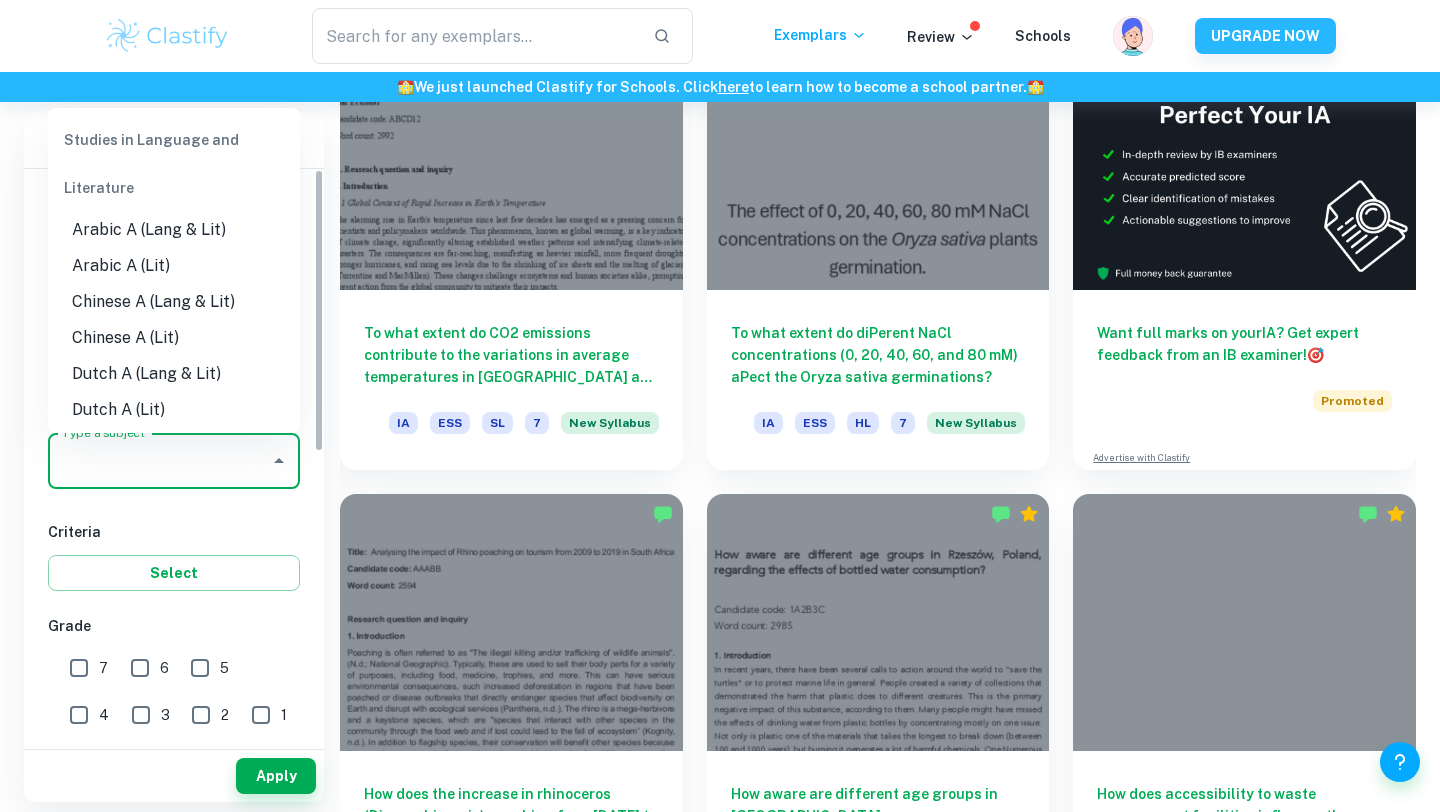 click on "Type a subject" at bounding box center (159, 461) 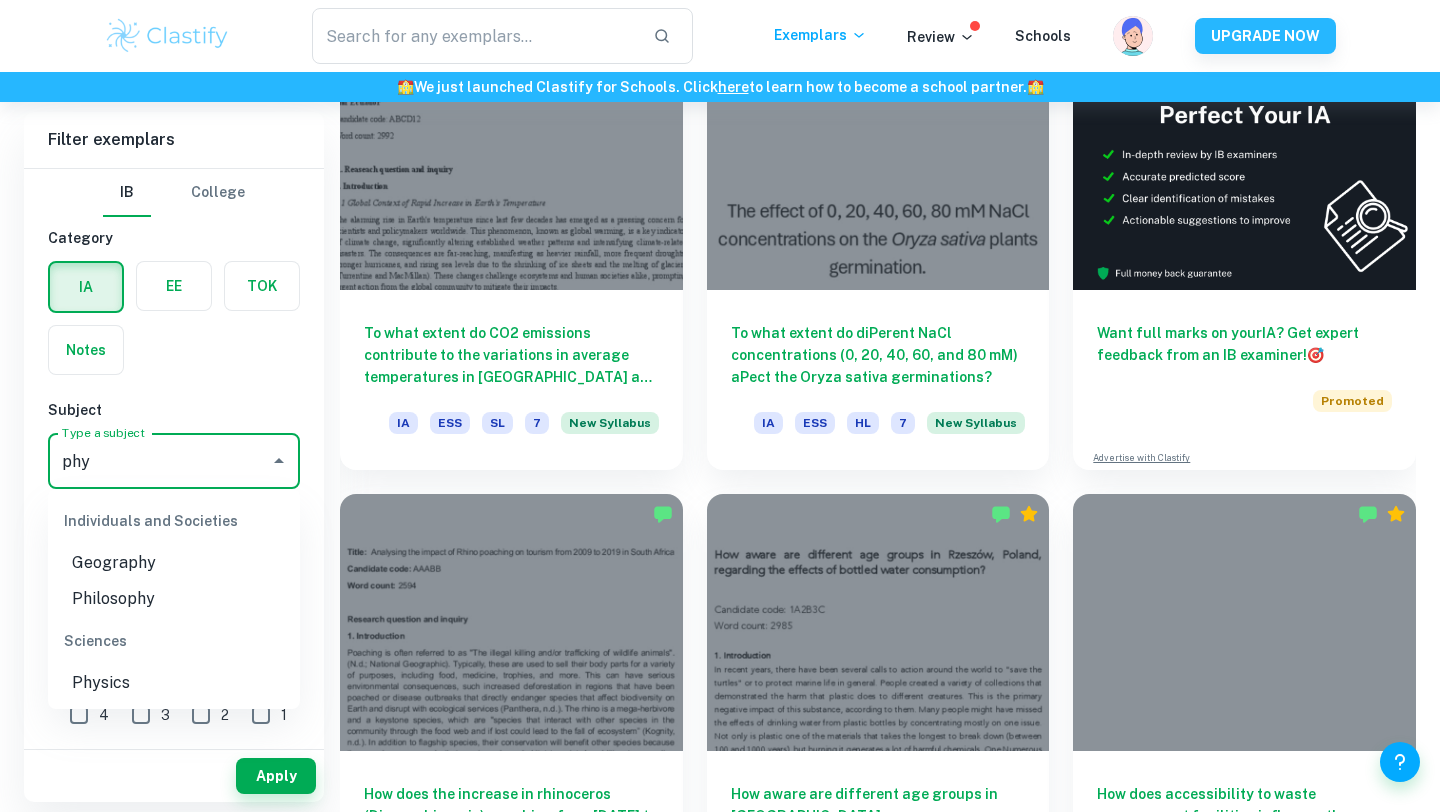 click on "Physics" at bounding box center (174, 683) 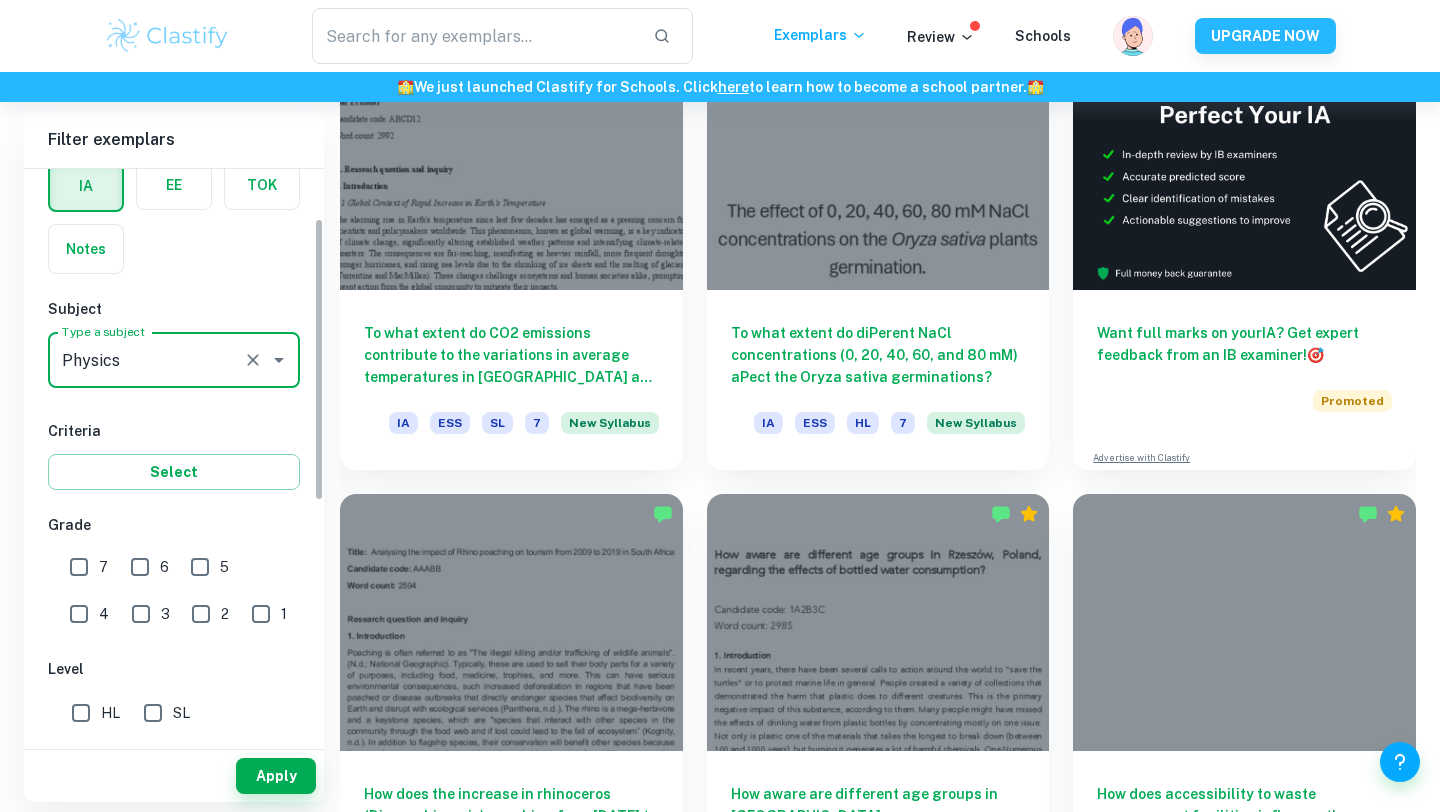 type on "Physics" 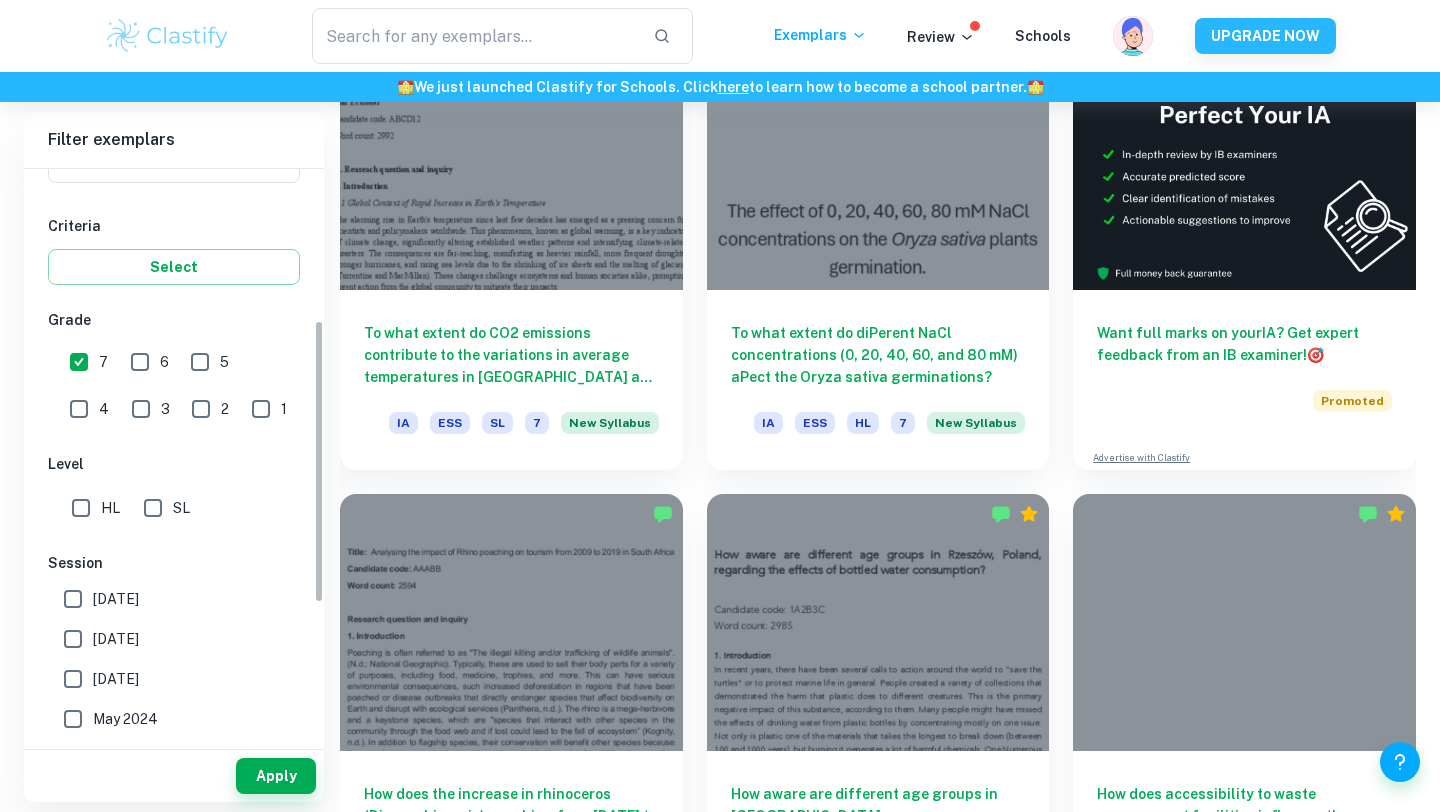 scroll, scrollTop: 337, scrollLeft: 0, axis: vertical 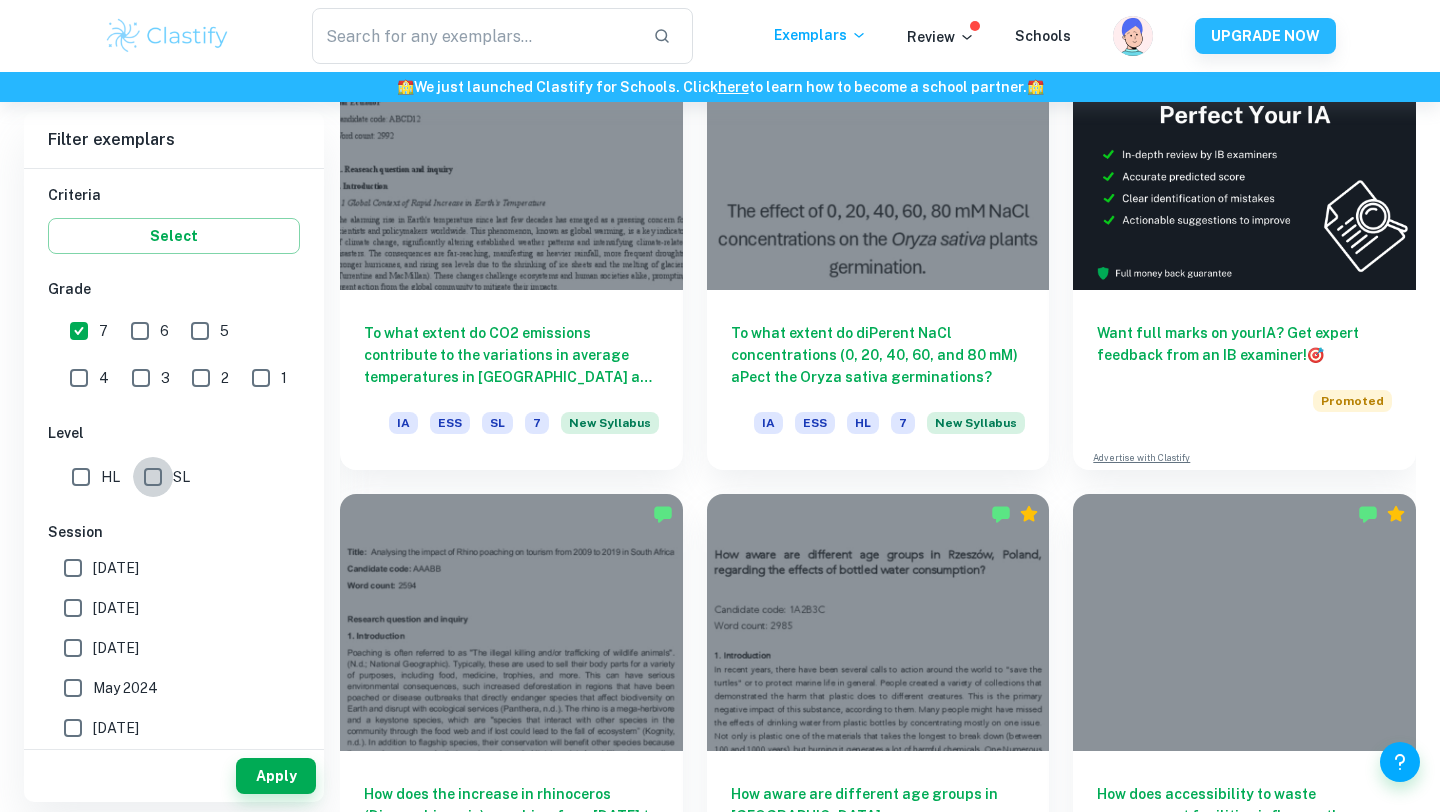 click on "SL" at bounding box center (153, 477) 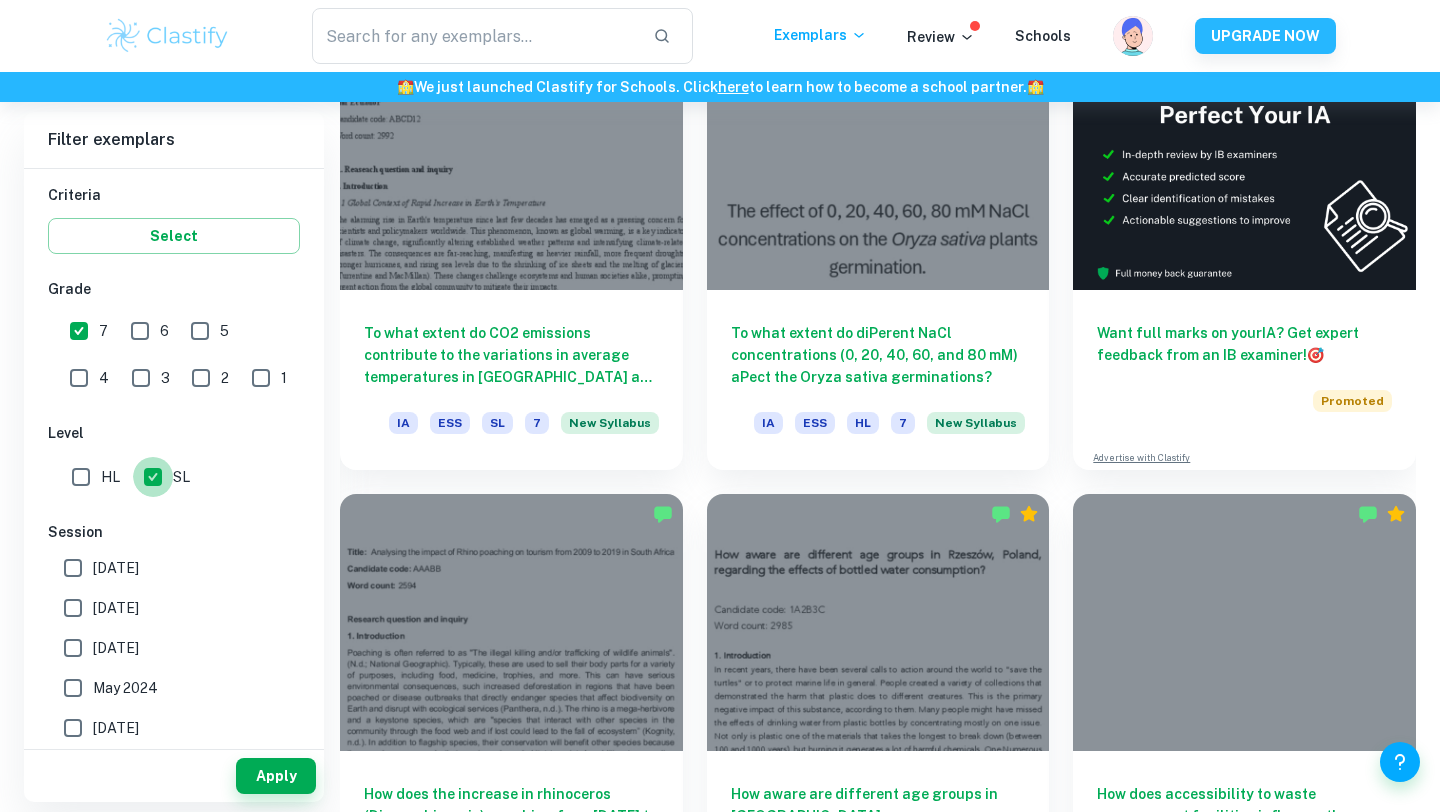 click on "SL" at bounding box center (153, 477) 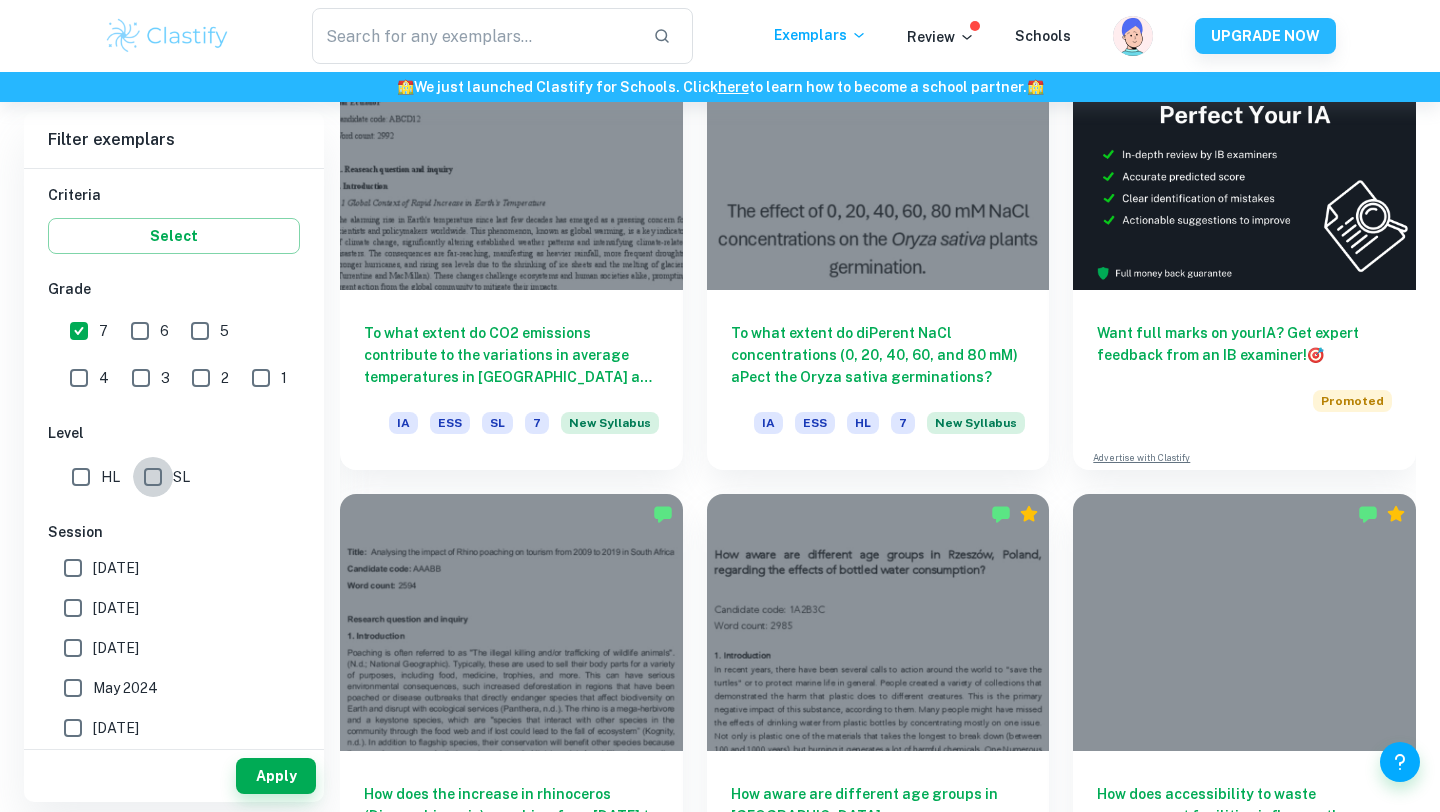 click on "SL" at bounding box center (153, 477) 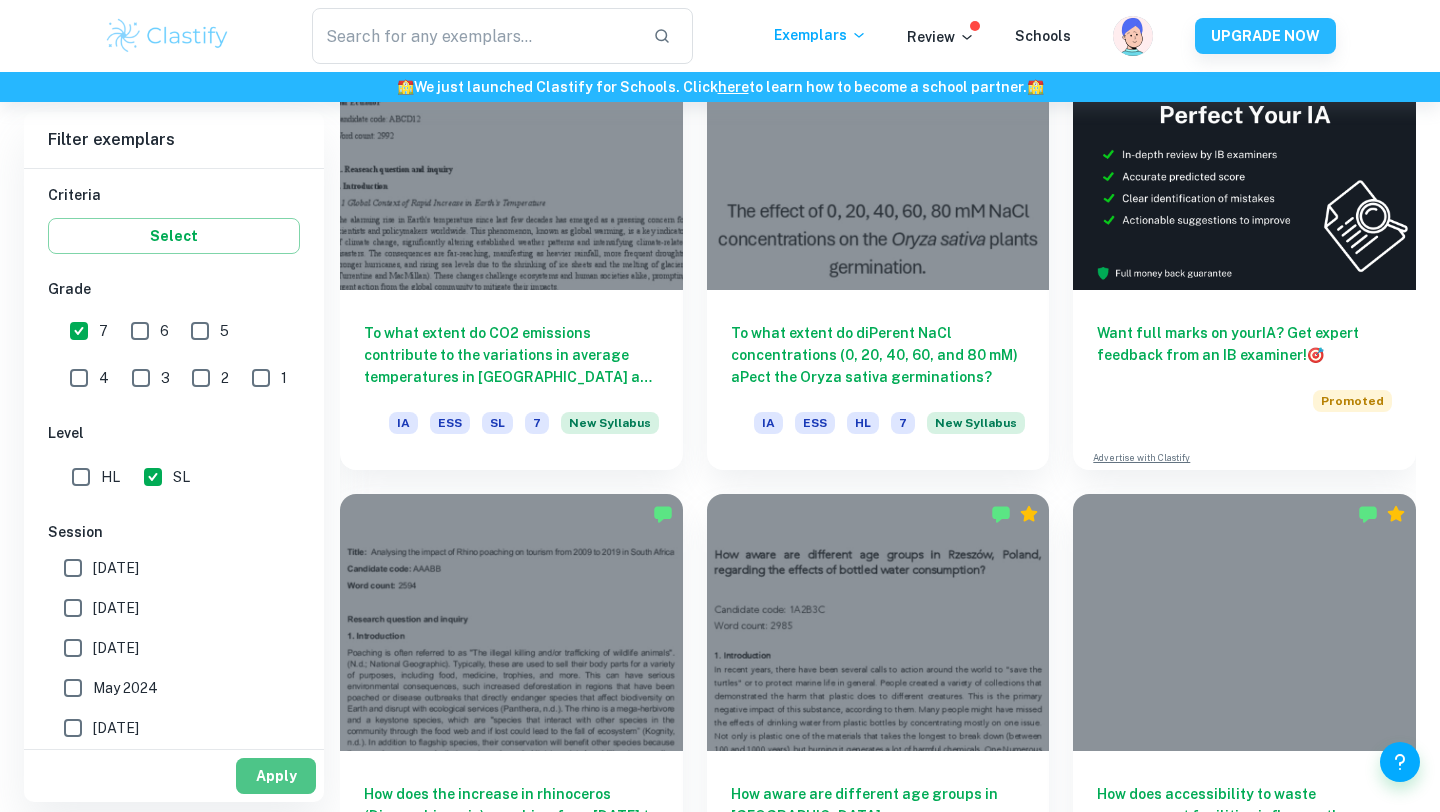 click on "Apply" at bounding box center [276, 776] 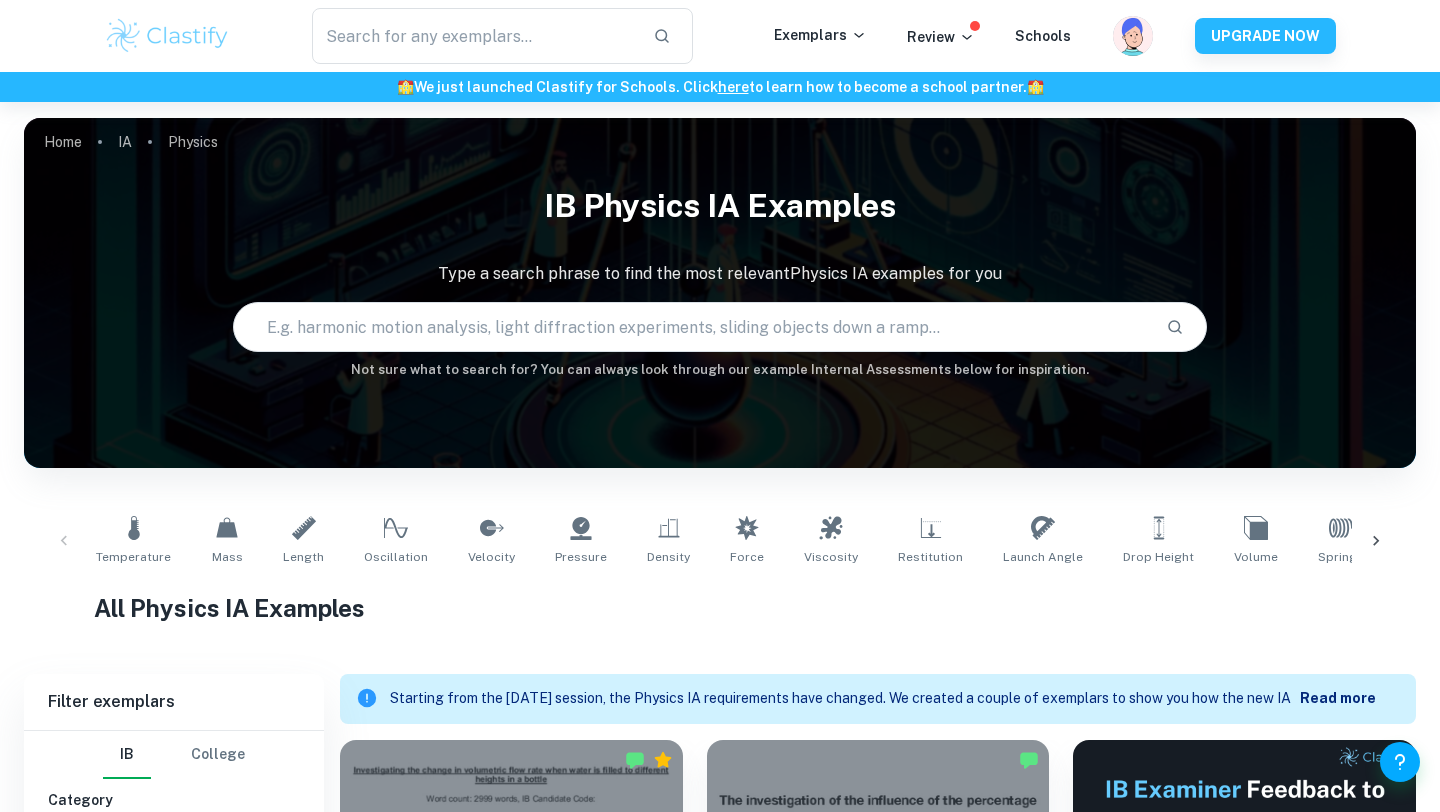 scroll, scrollTop: 704, scrollLeft: 0, axis: vertical 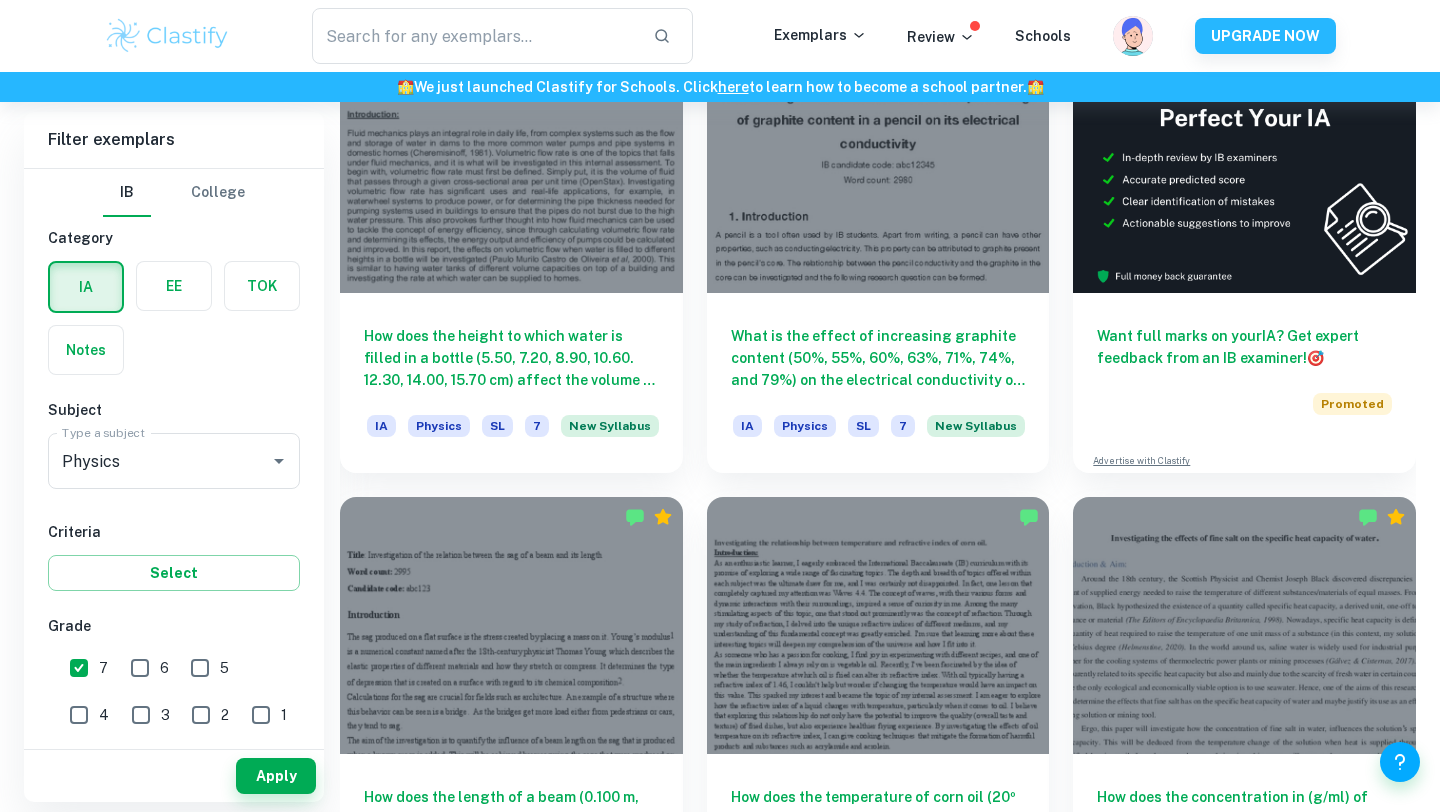 click on "How does the temperature of corn oil (20º C, 35º C, 50º C, 65º C, 80º C) affect the refractive index by using a refractometer?  IA Physics SL 7" at bounding box center (866, 703) 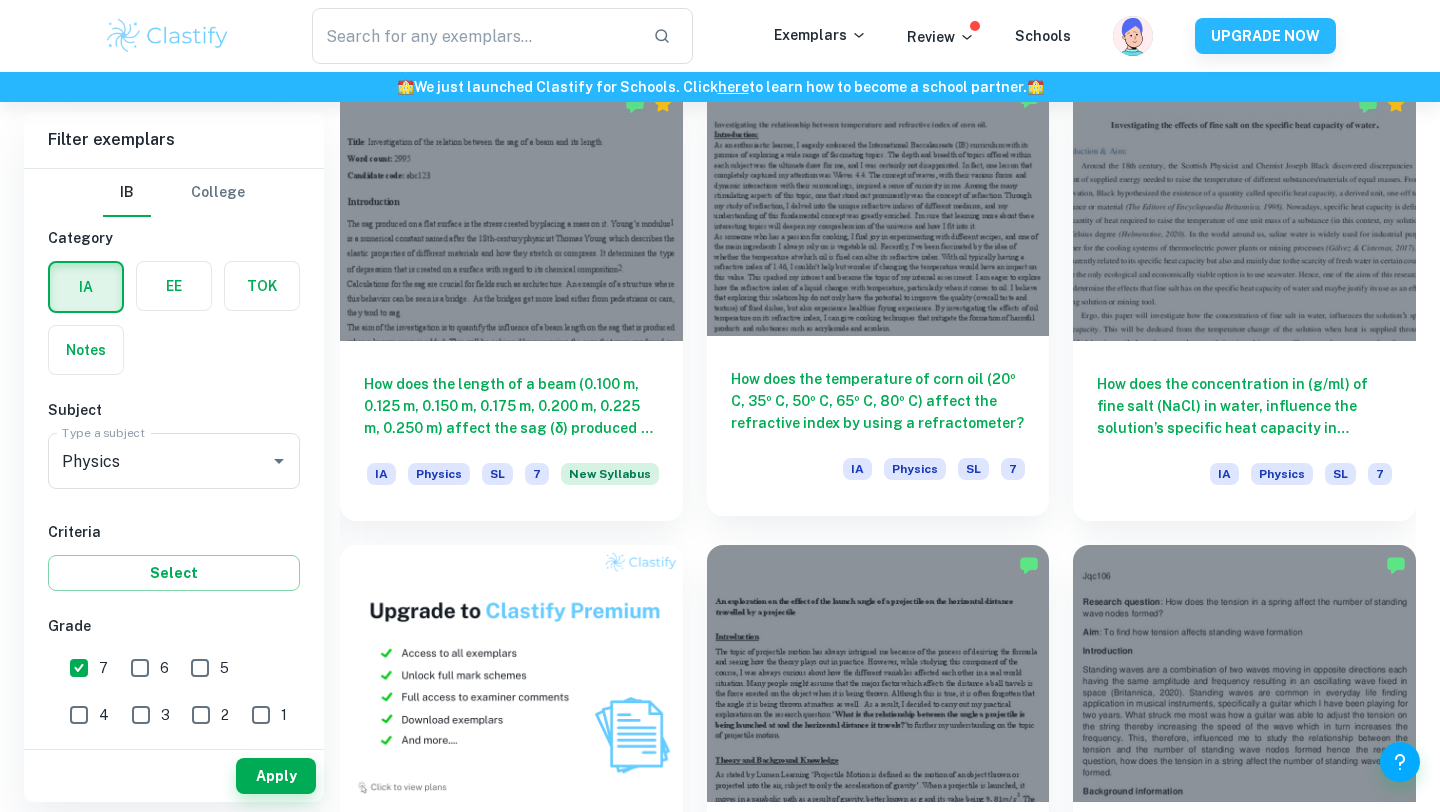scroll, scrollTop: 1069, scrollLeft: 0, axis: vertical 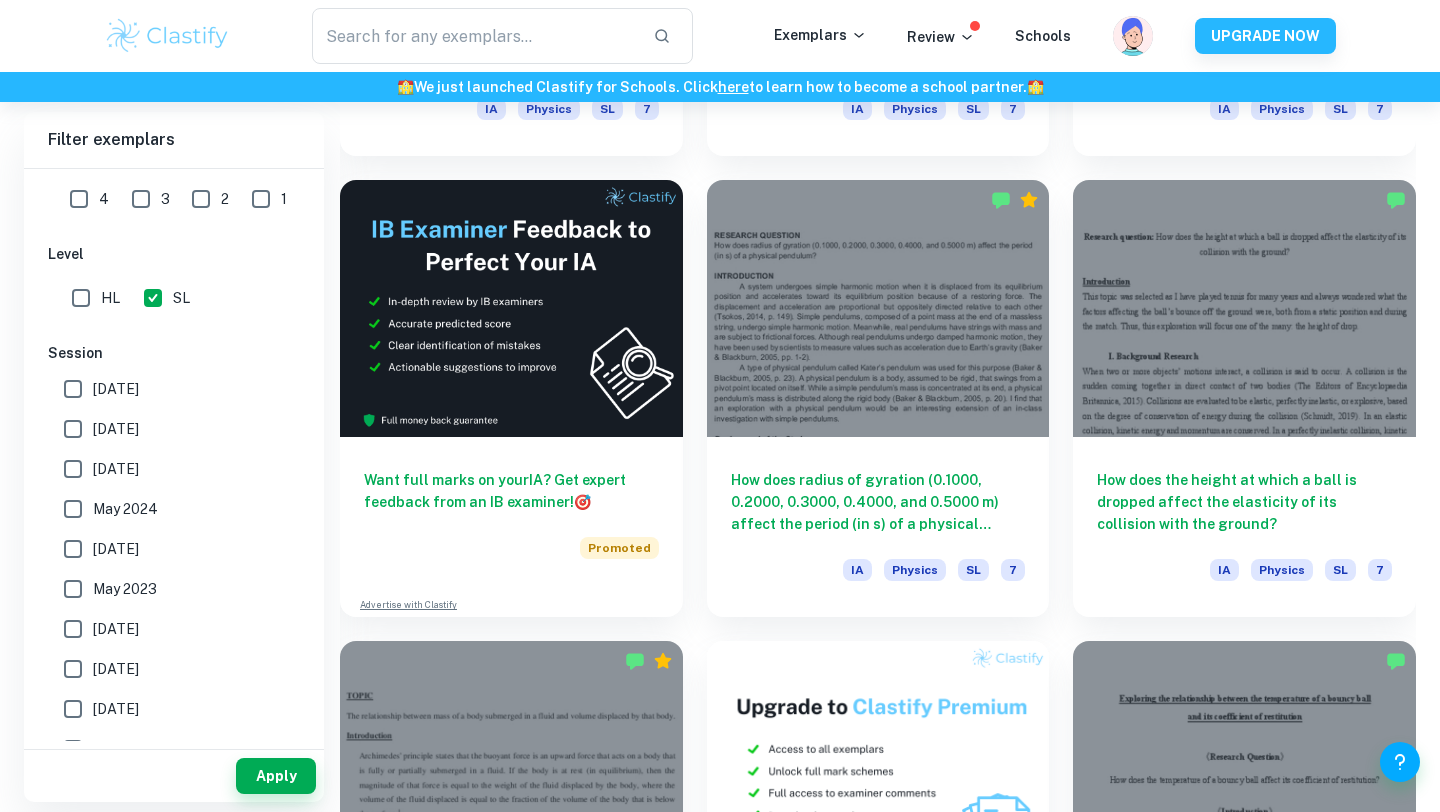 click on "HL" at bounding box center (81, 298) 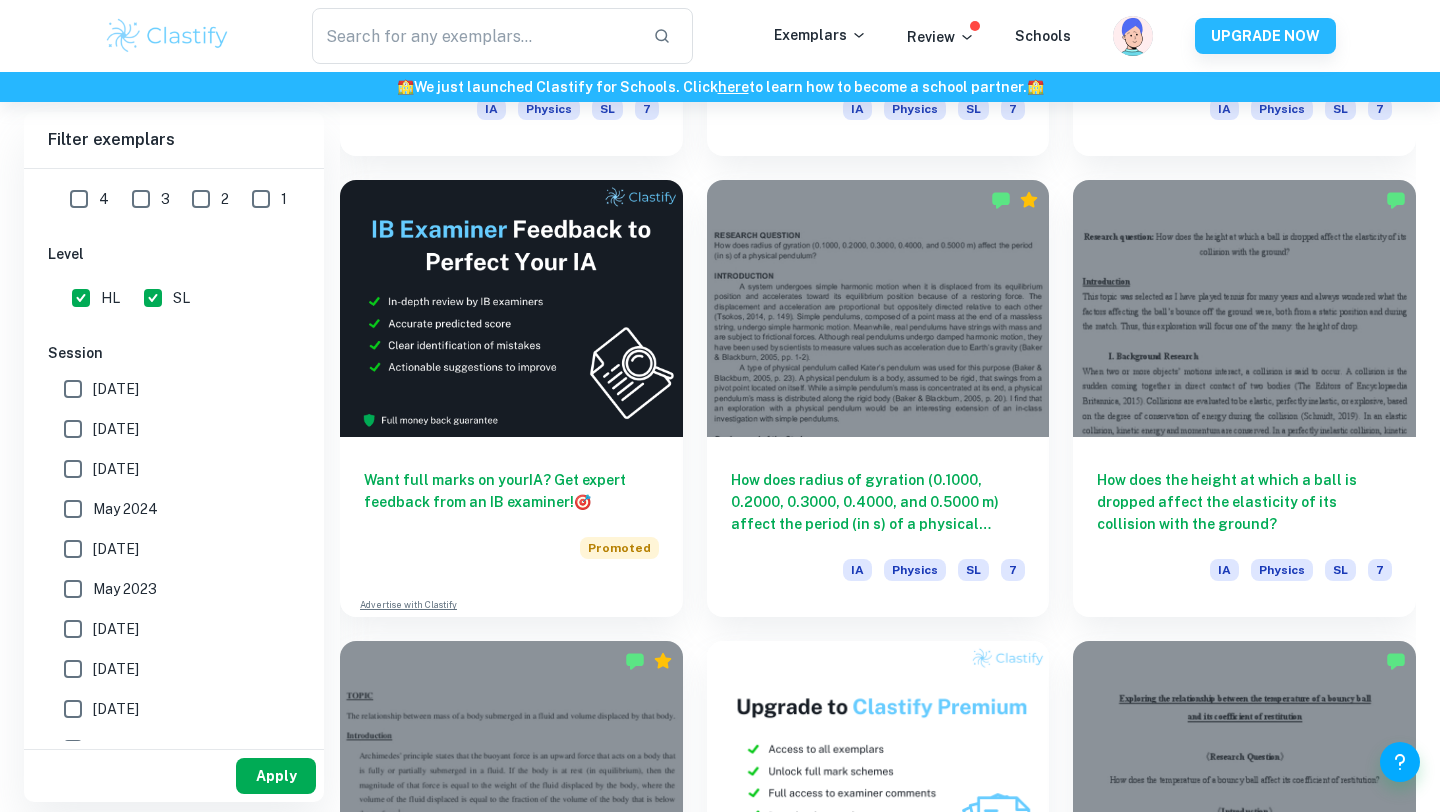 click on "Apply" at bounding box center [276, 776] 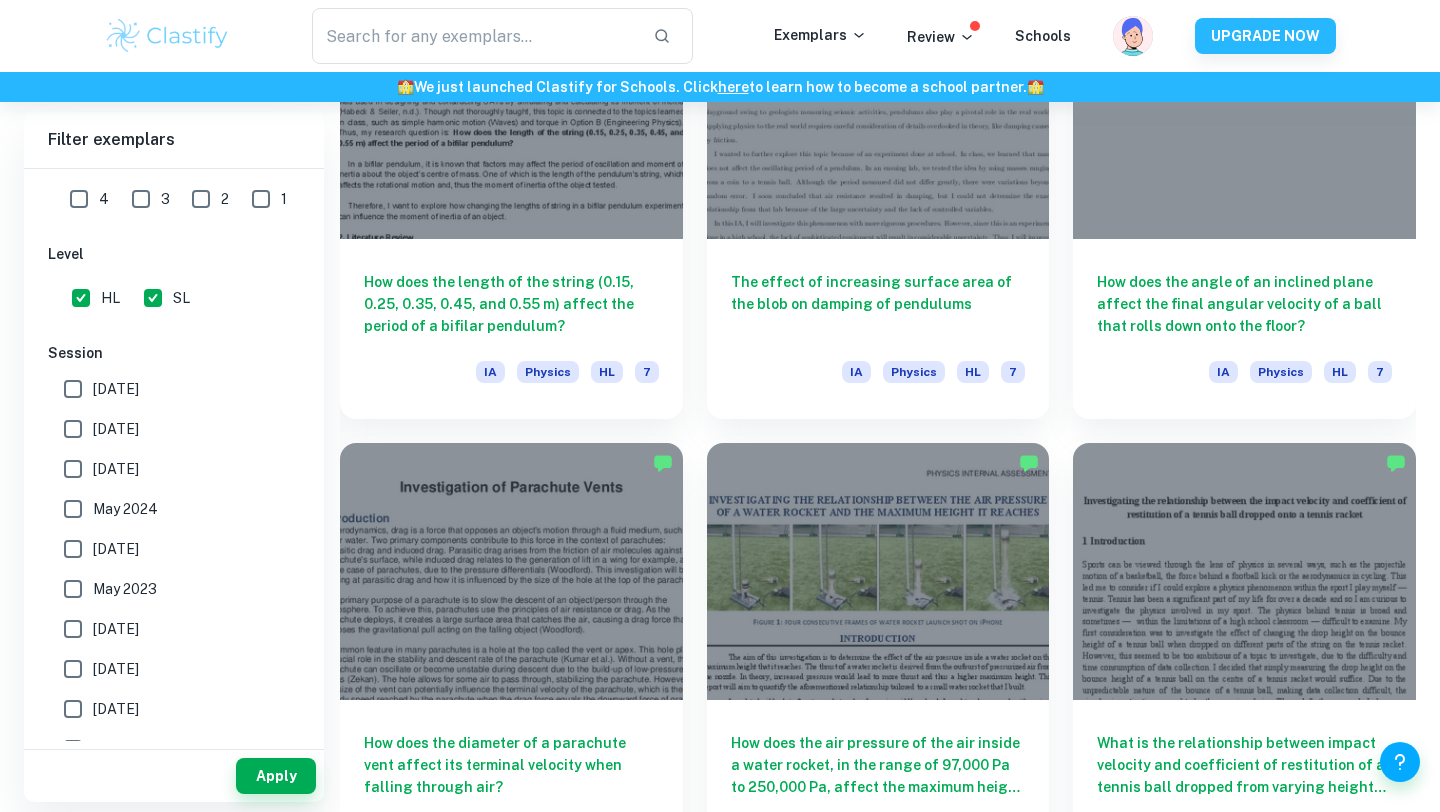 scroll, scrollTop: 0, scrollLeft: 0, axis: both 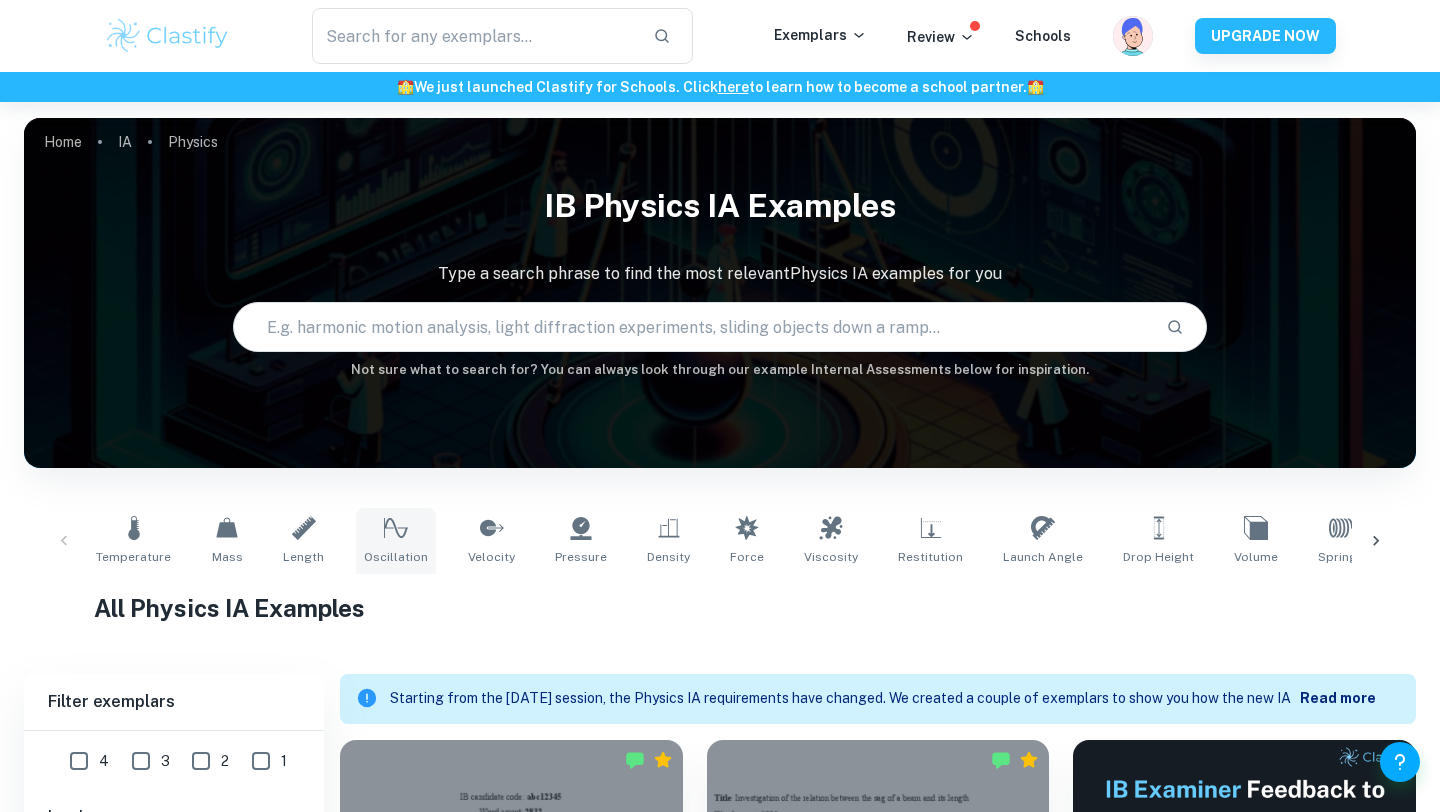 click 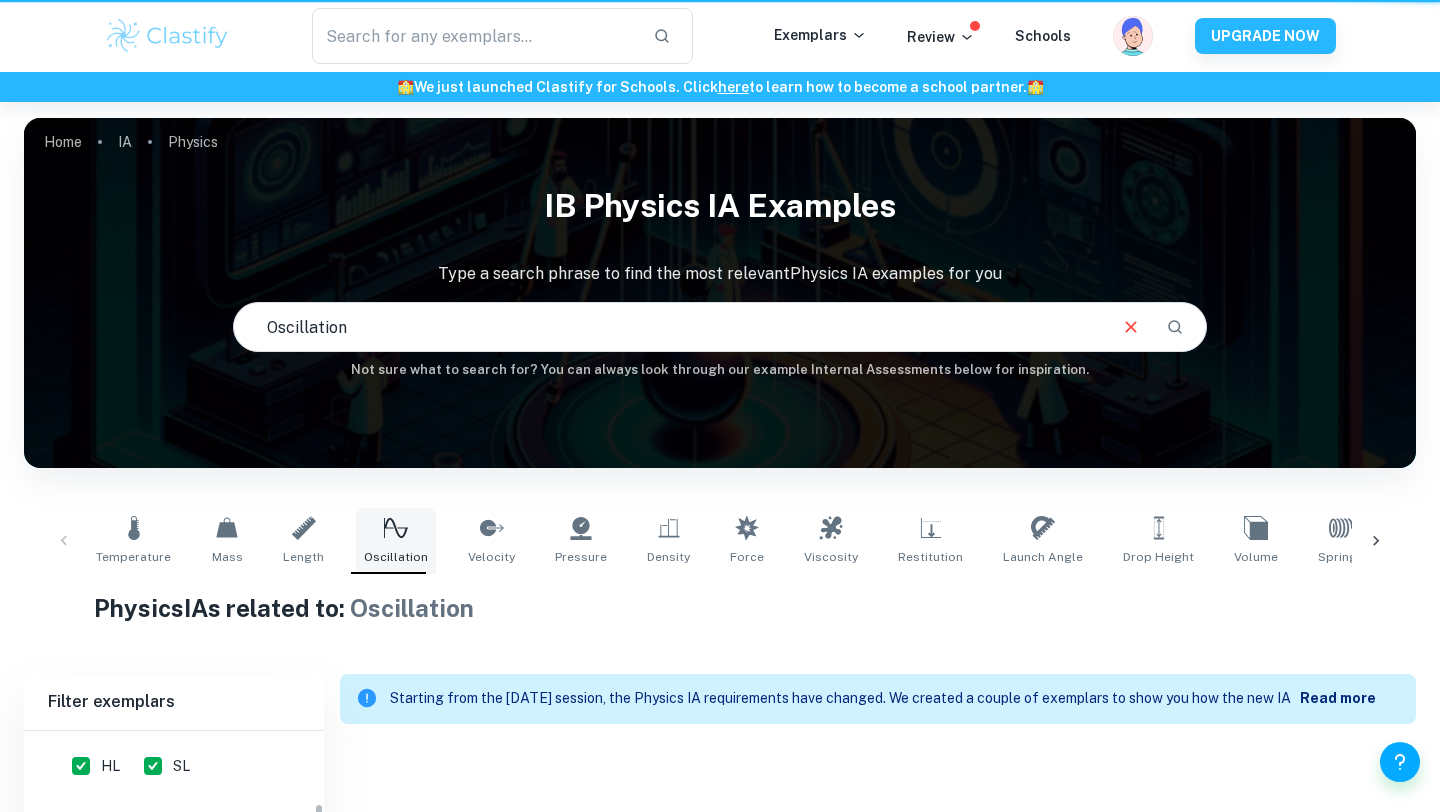 scroll, scrollTop: 422, scrollLeft: 0, axis: vertical 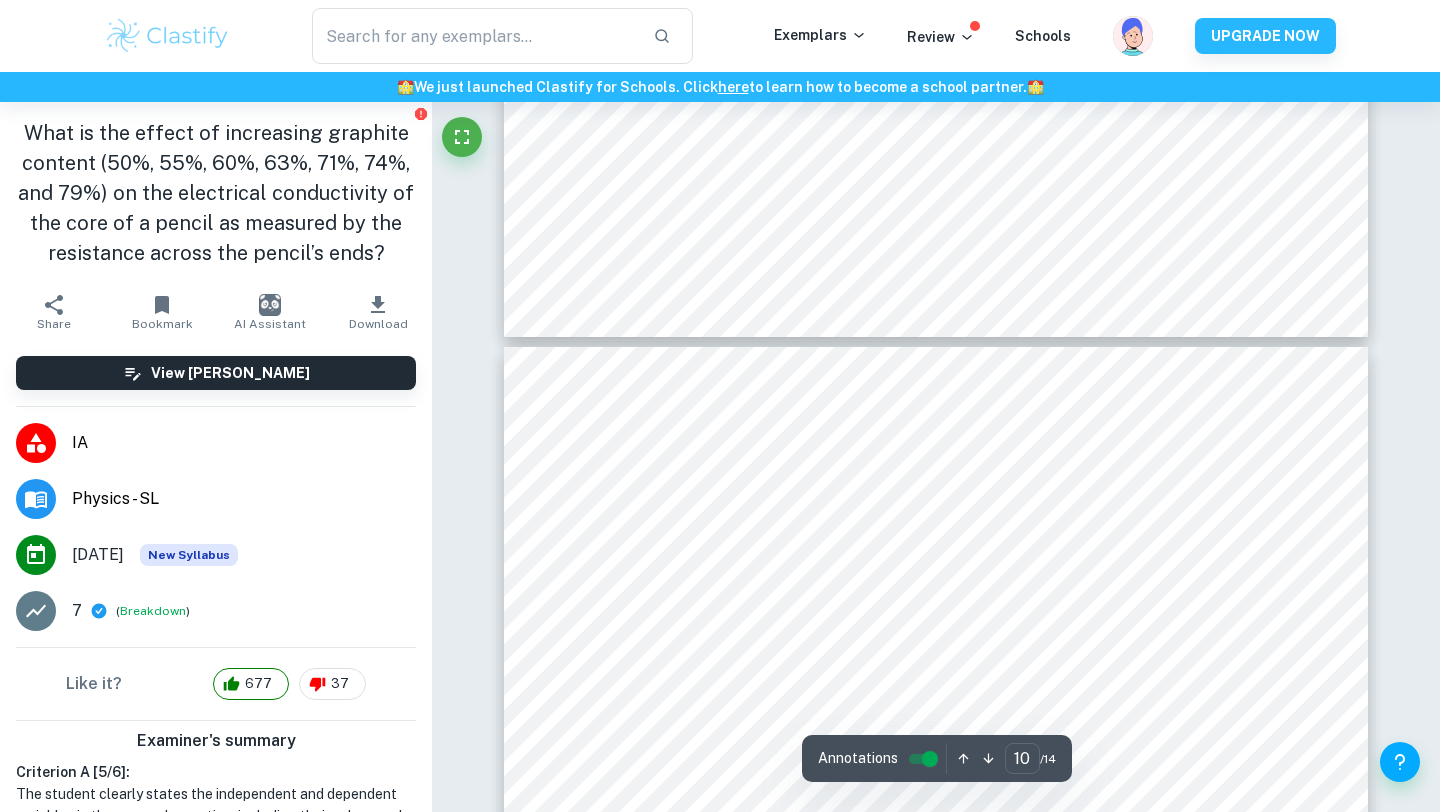 type on "11" 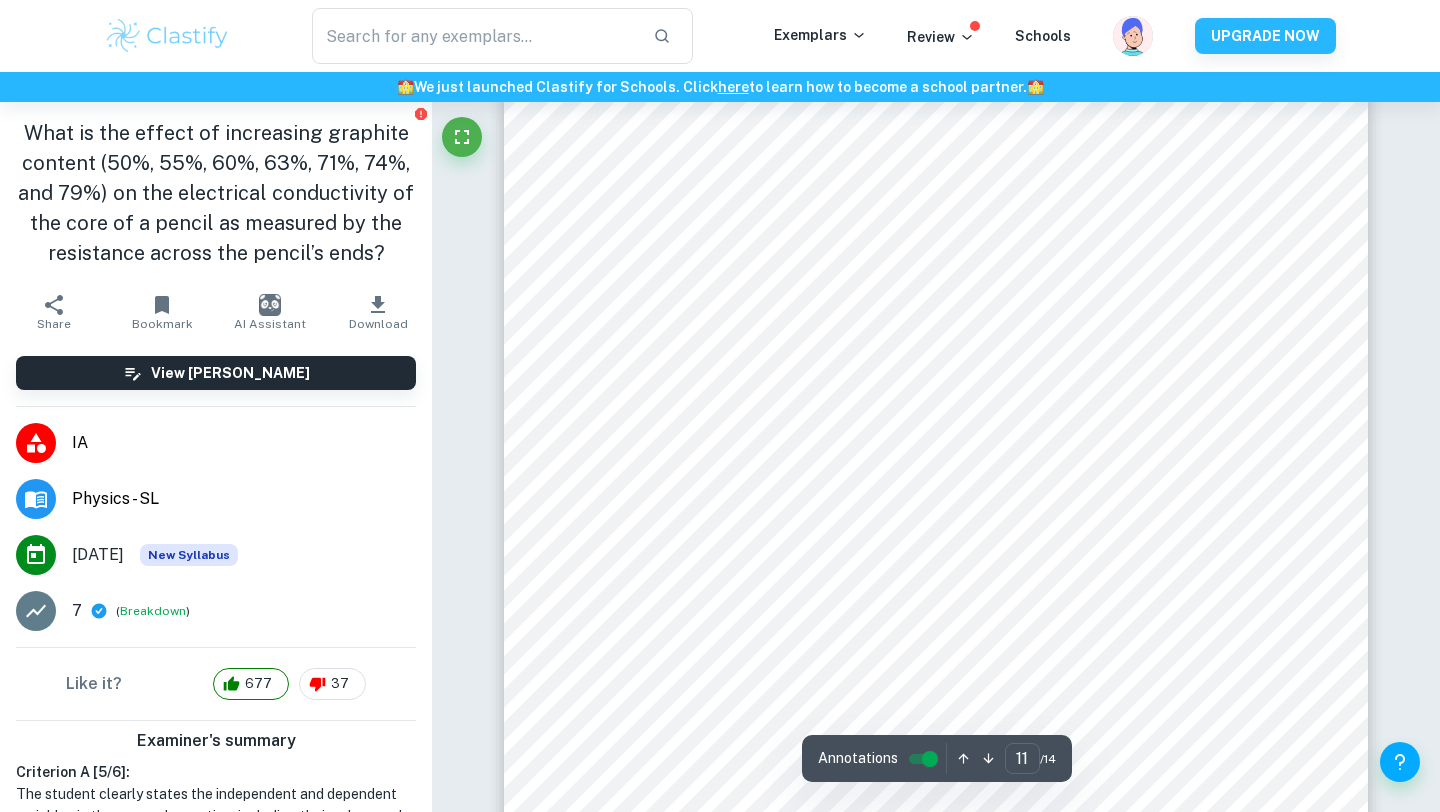 scroll, scrollTop: 13055, scrollLeft: 0, axis: vertical 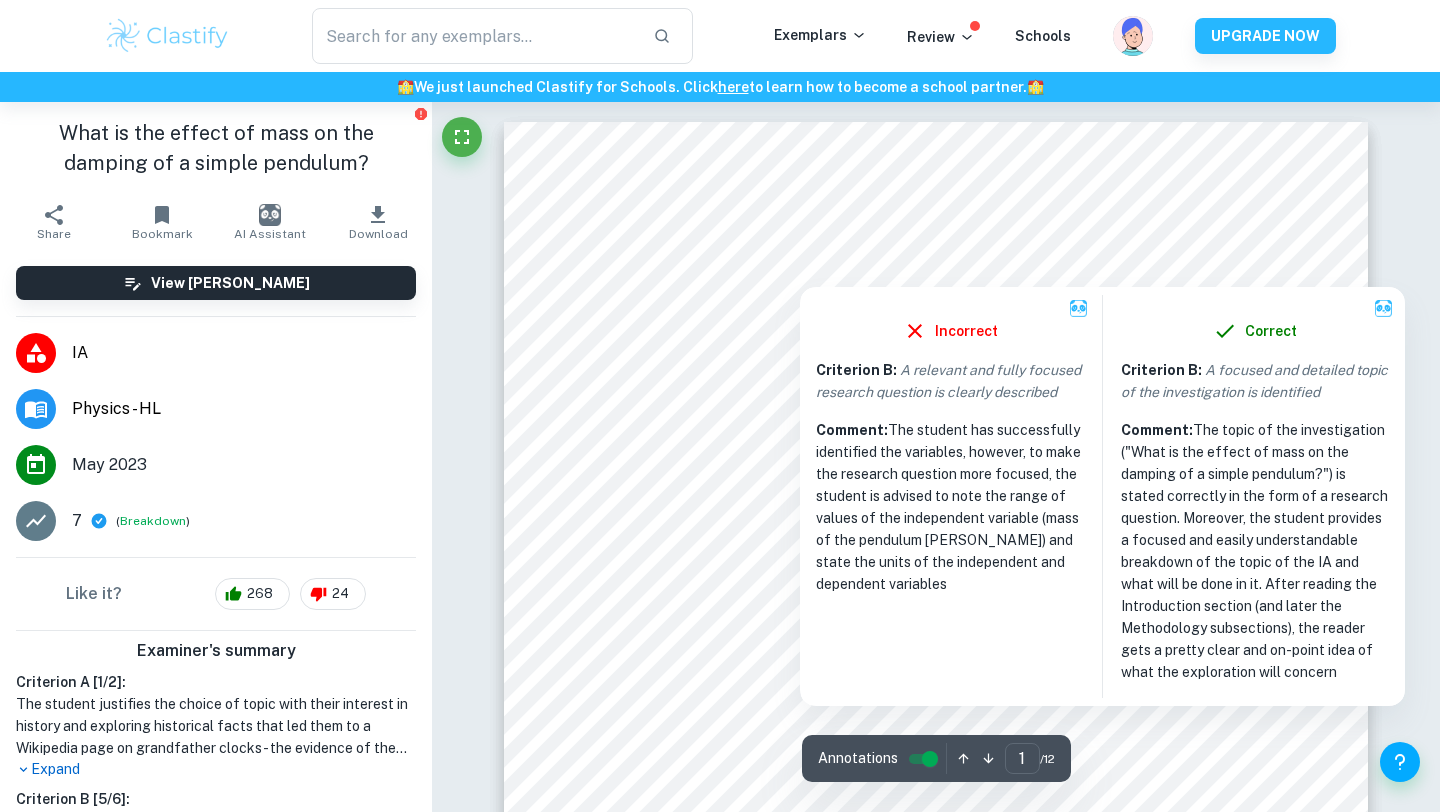 click at bounding box center (847, 272) 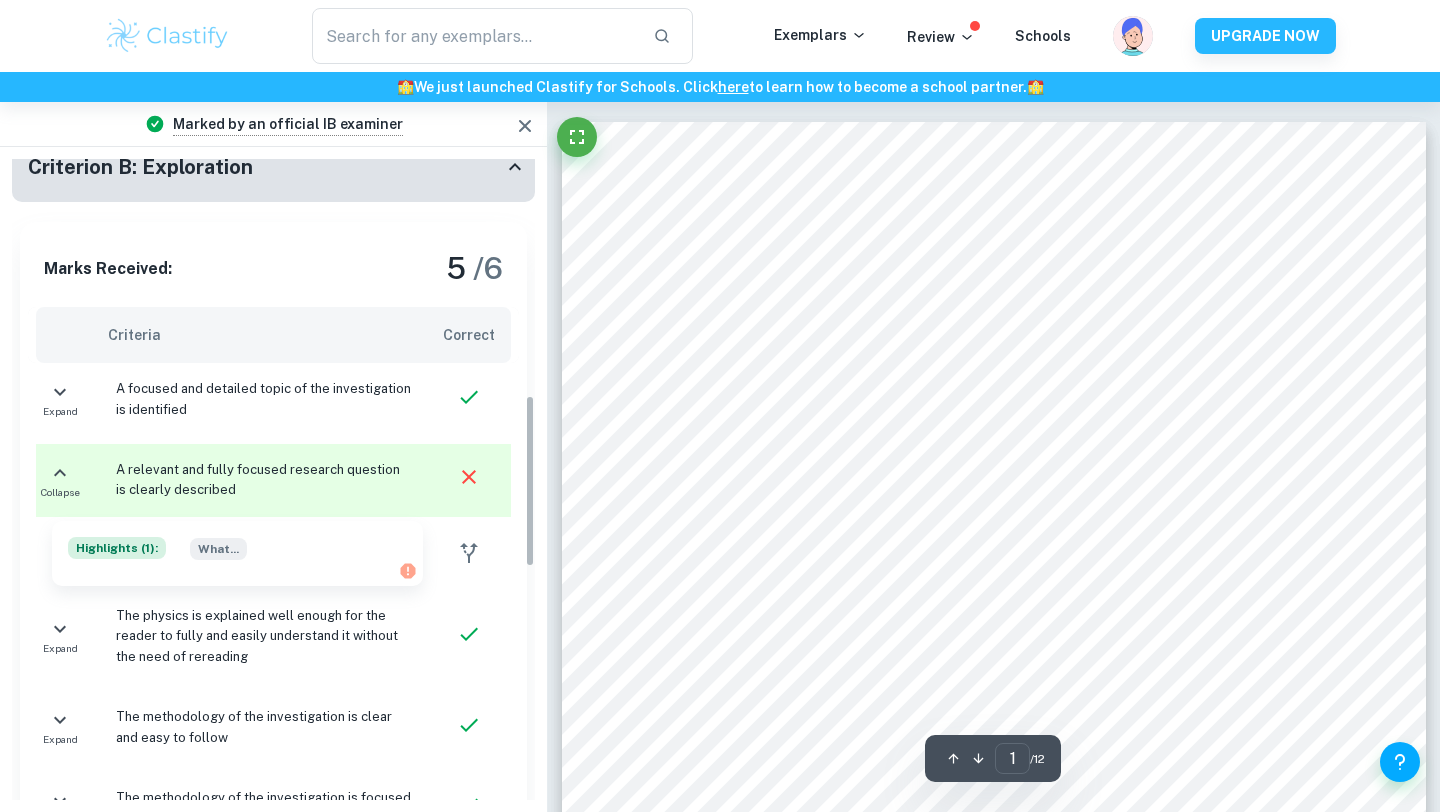 scroll, scrollTop: 1739, scrollLeft: 0, axis: vertical 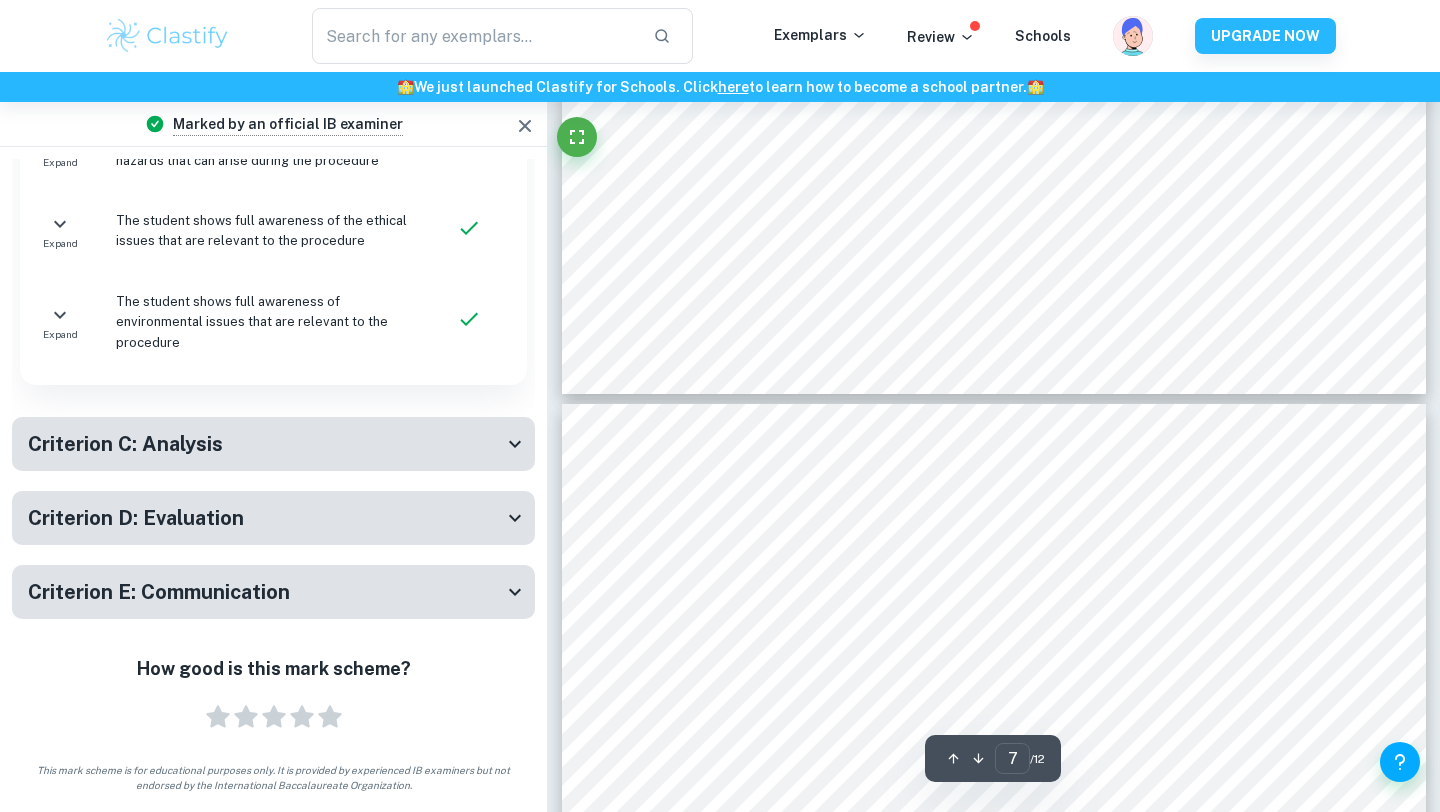 type on "6" 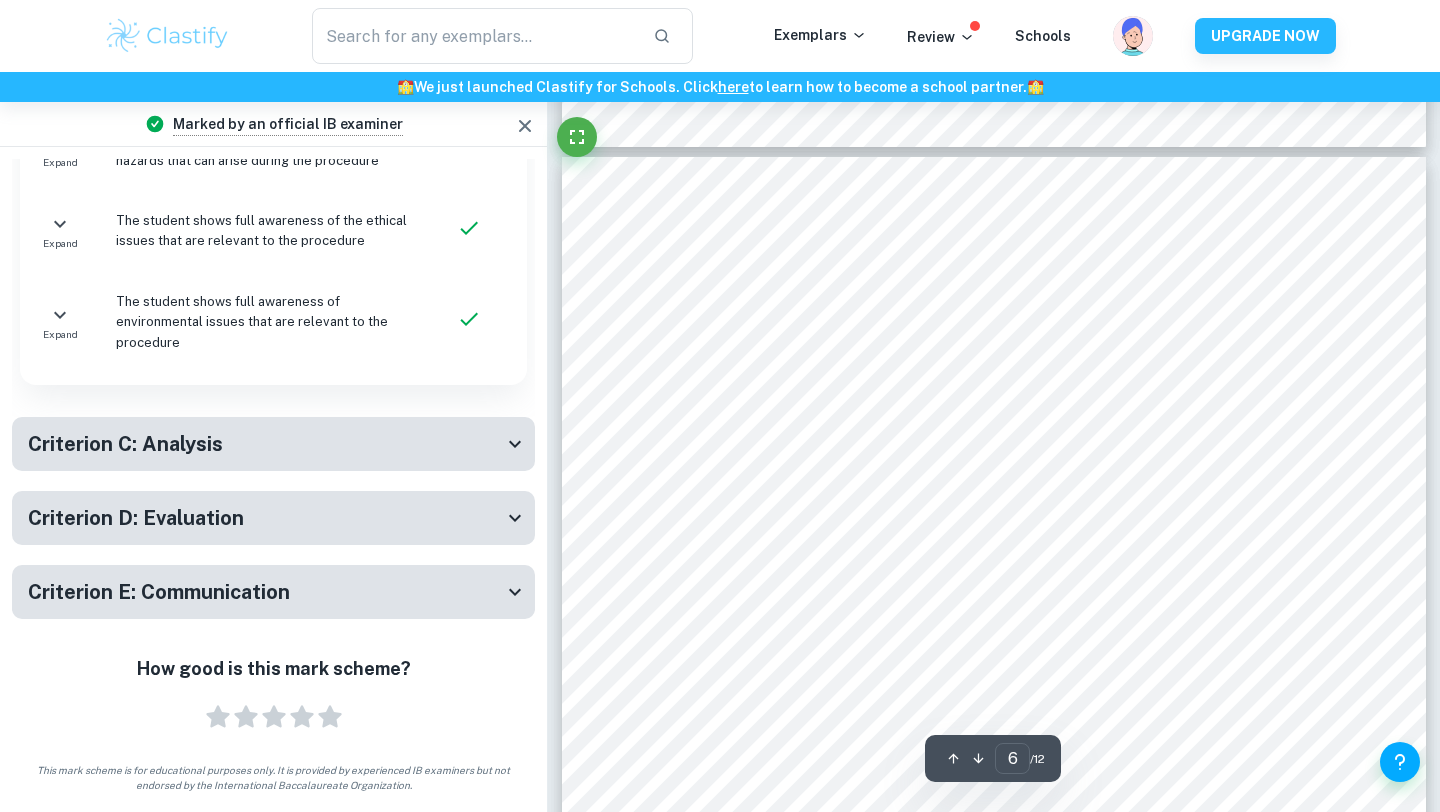 scroll, scrollTop: 5863, scrollLeft: 0, axis: vertical 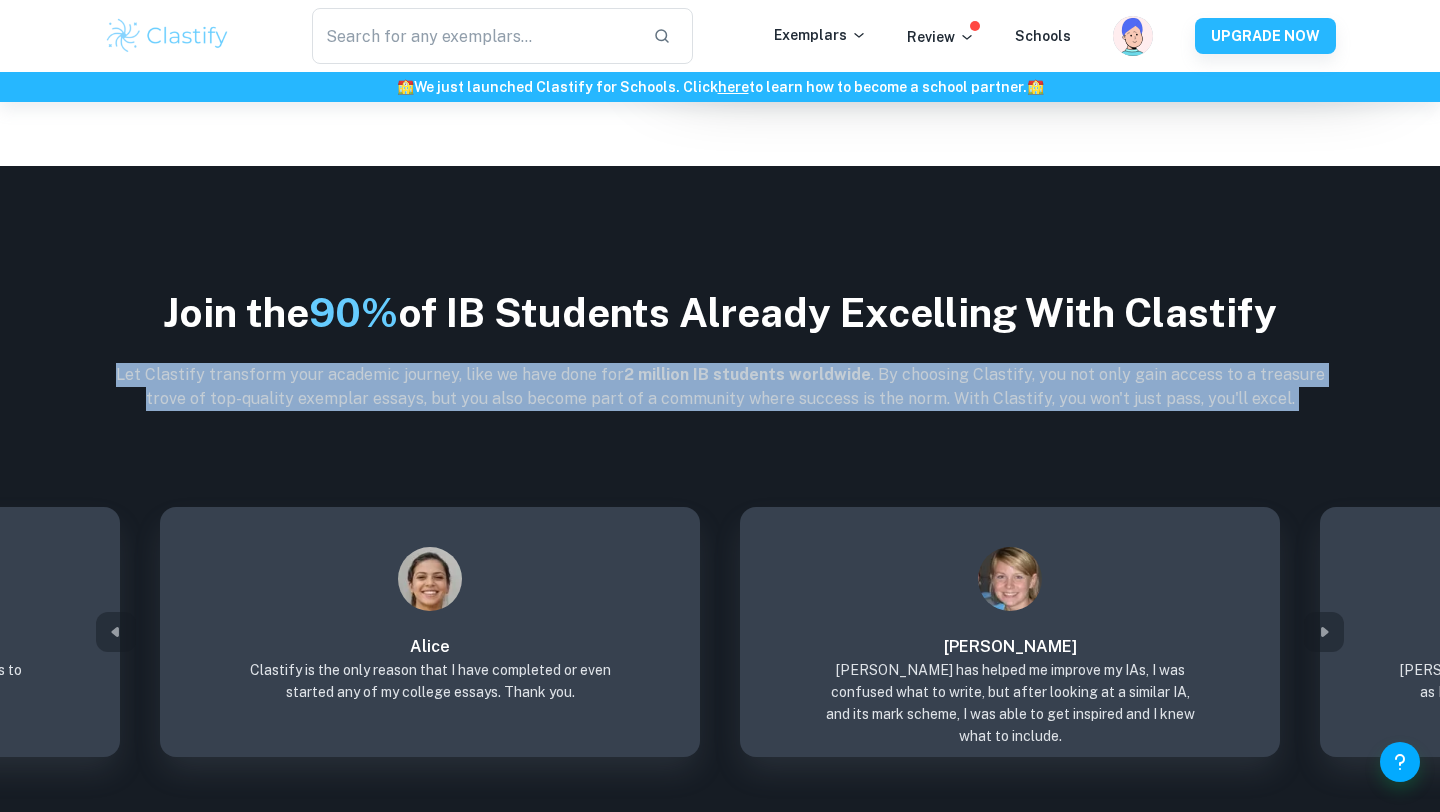 drag, startPoint x: 406, startPoint y: 347, endPoint x: 552, endPoint y: 436, distance: 170.9883 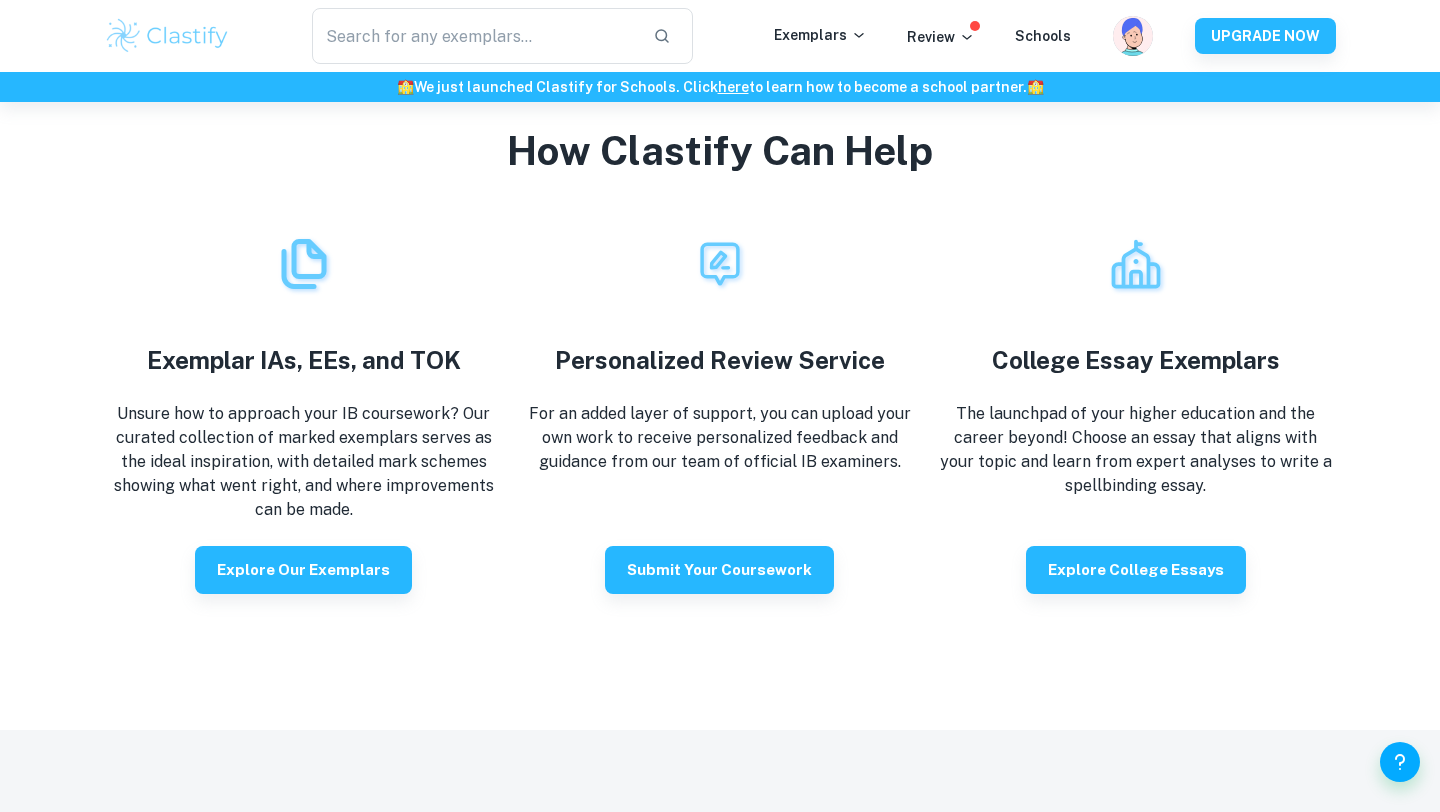 scroll, scrollTop: 3470, scrollLeft: 0, axis: vertical 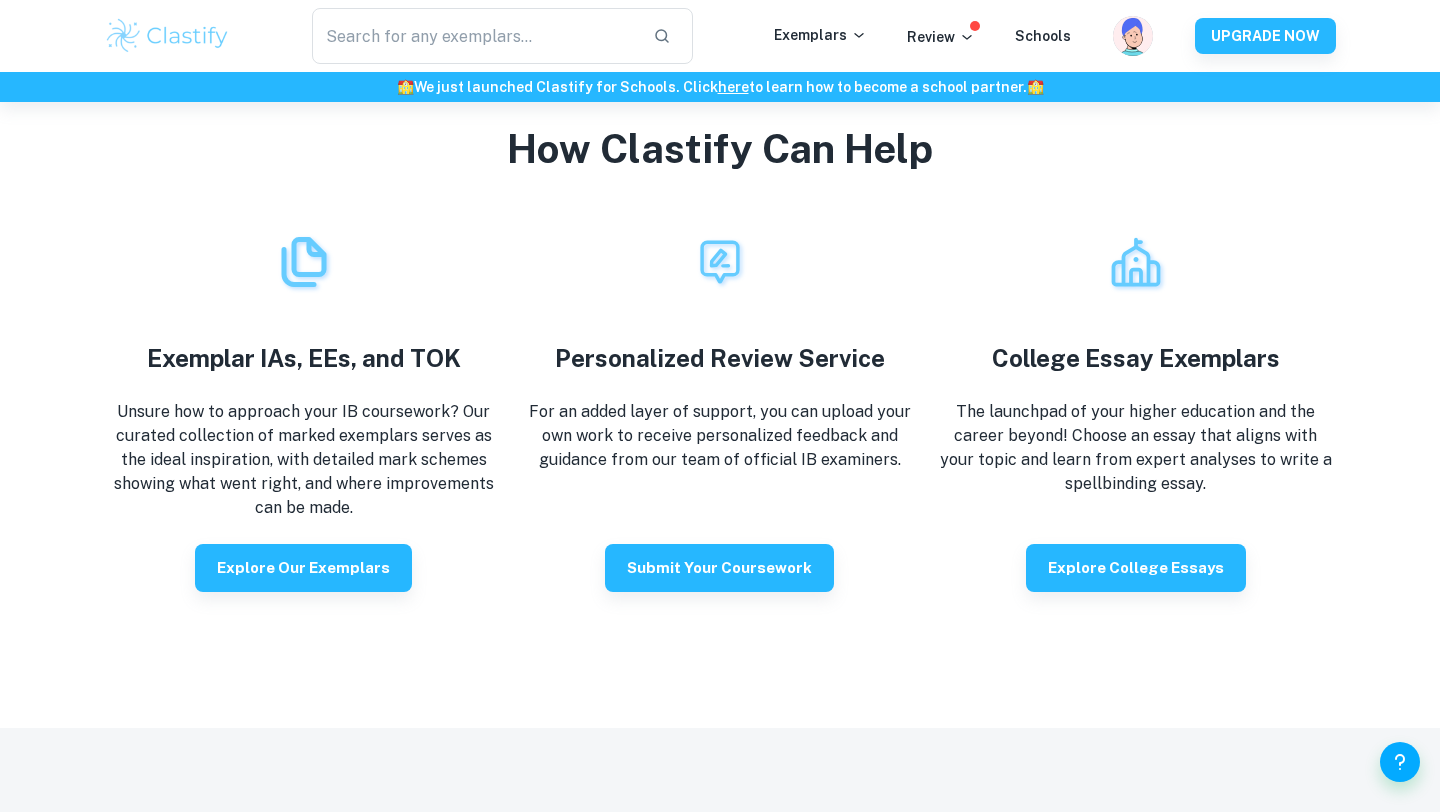 click on "For an added layer of support, you can upload your own work to receive personalized feedback and guidance from our team of official IB examiners." at bounding box center (720, 436) 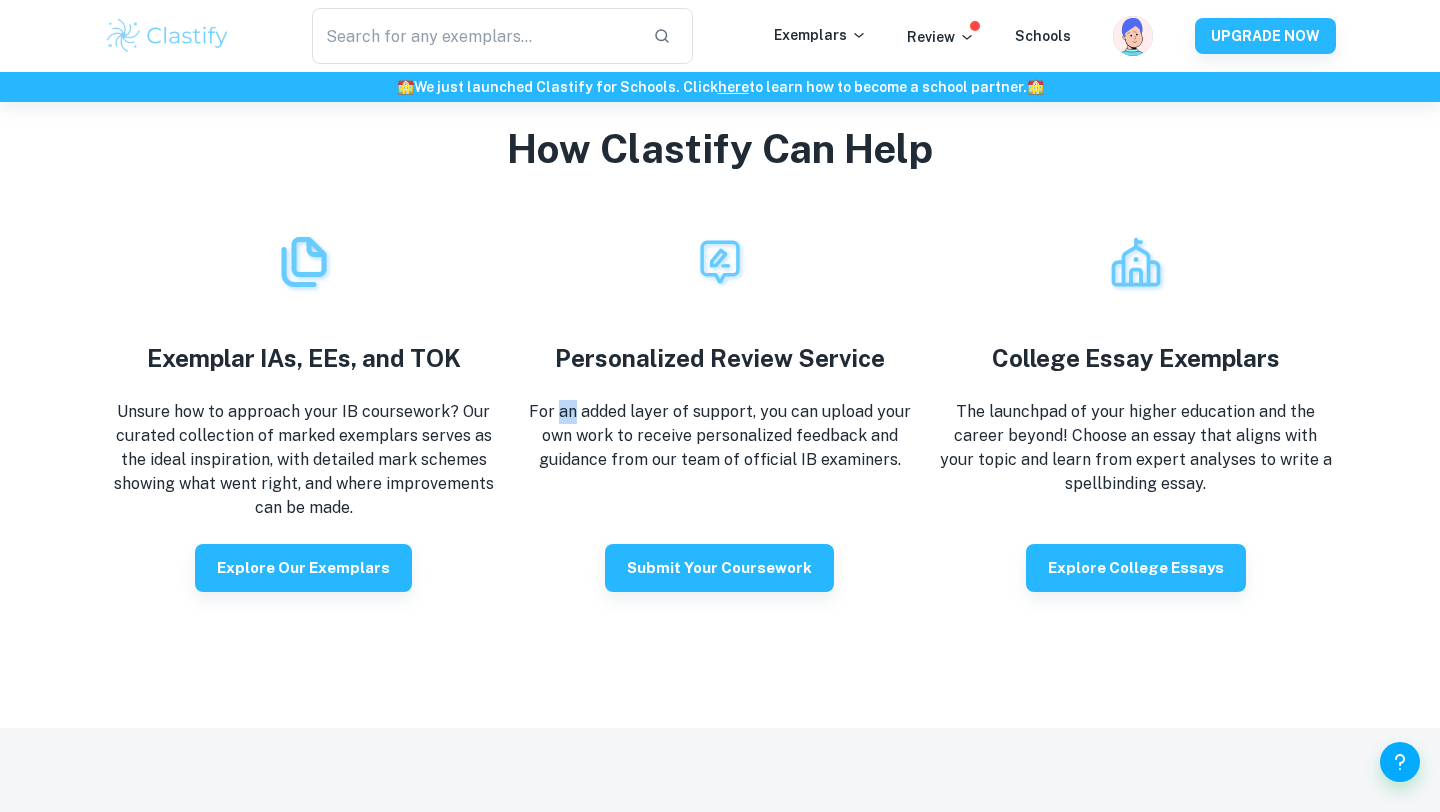 click on "For an added layer of support, you can upload your own work to receive personalized feedback and guidance from our team of official IB examiners." at bounding box center (720, 436) 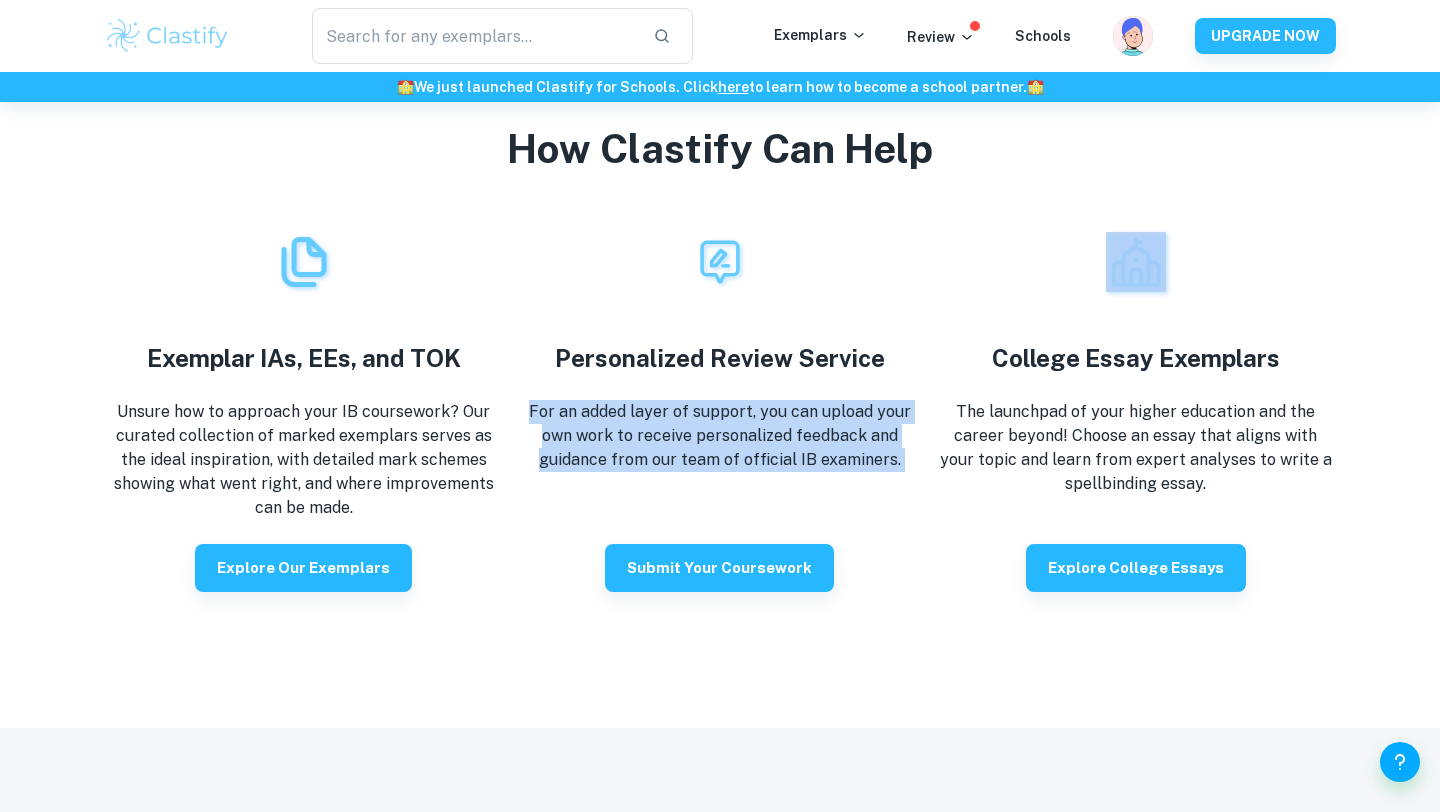 click on "For an added layer of support, you can upload your own work to receive personalized feedback and guidance from our team of official IB examiners." at bounding box center [720, 436] 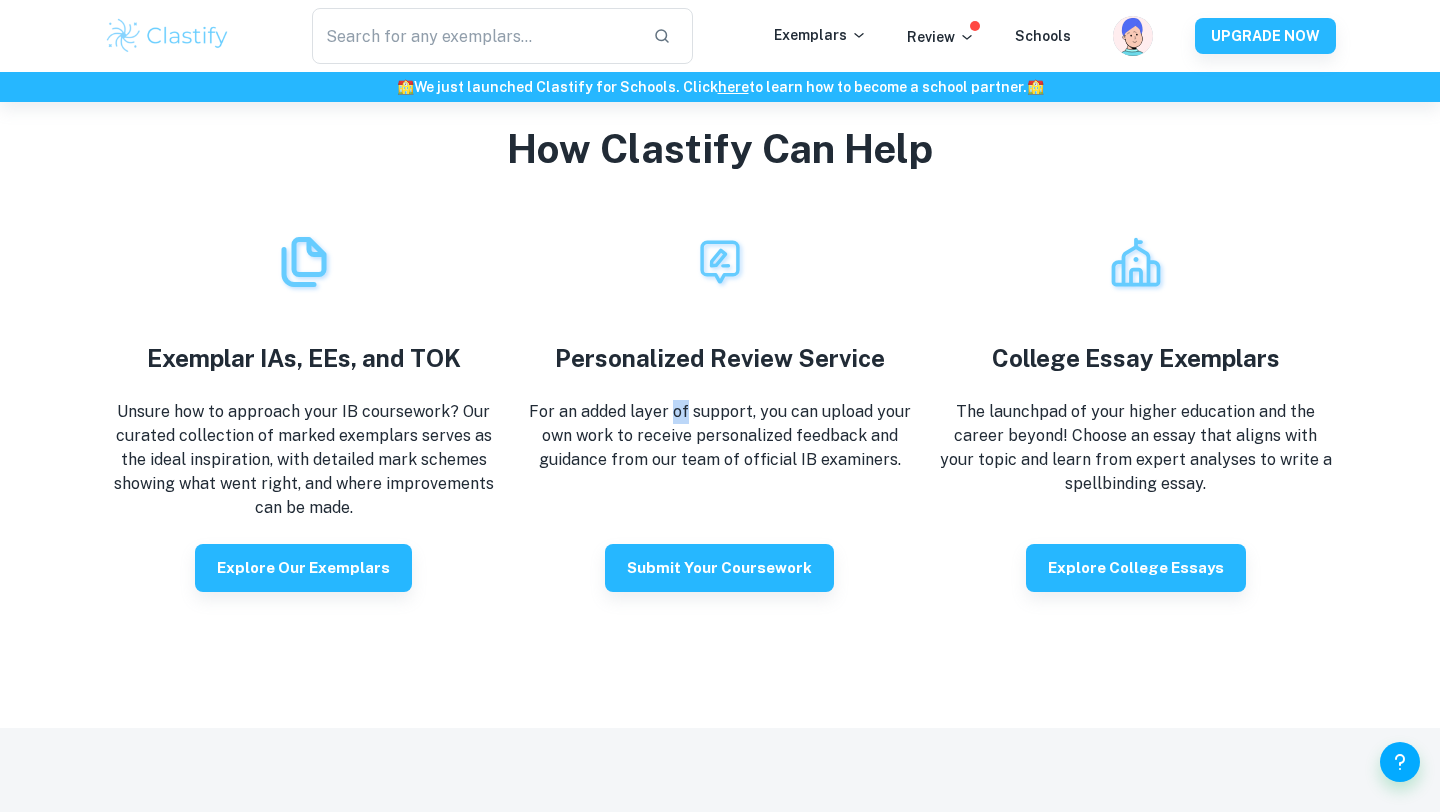 click on "For an added layer of support, you can upload your own work to receive personalized feedback and guidance from our team of official IB examiners." at bounding box center [720, 436] 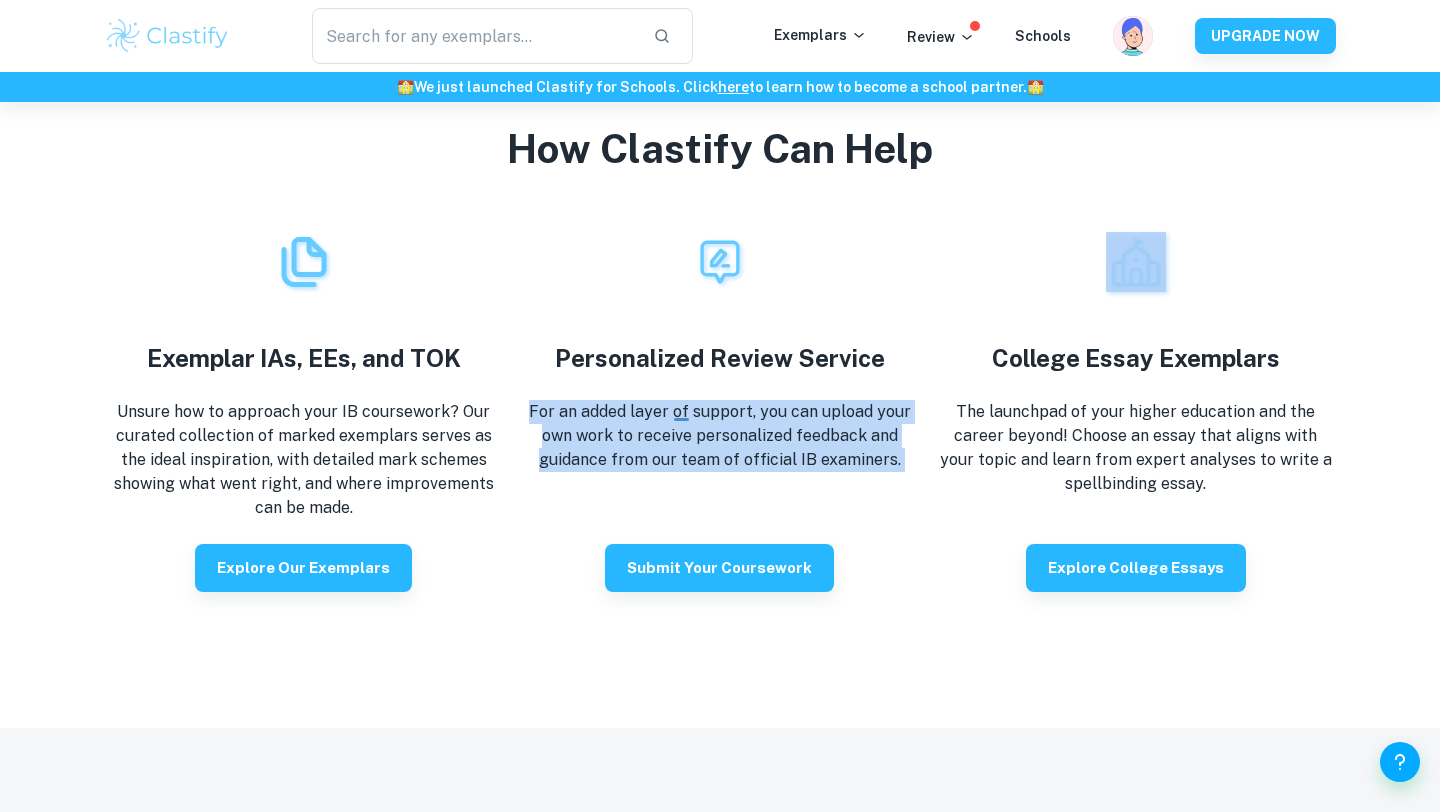 click on "For an added layer of support, you can upload your own work to receive personalized feedback and guidance from our team of official IB examiners." at bounding box center [720, 436] 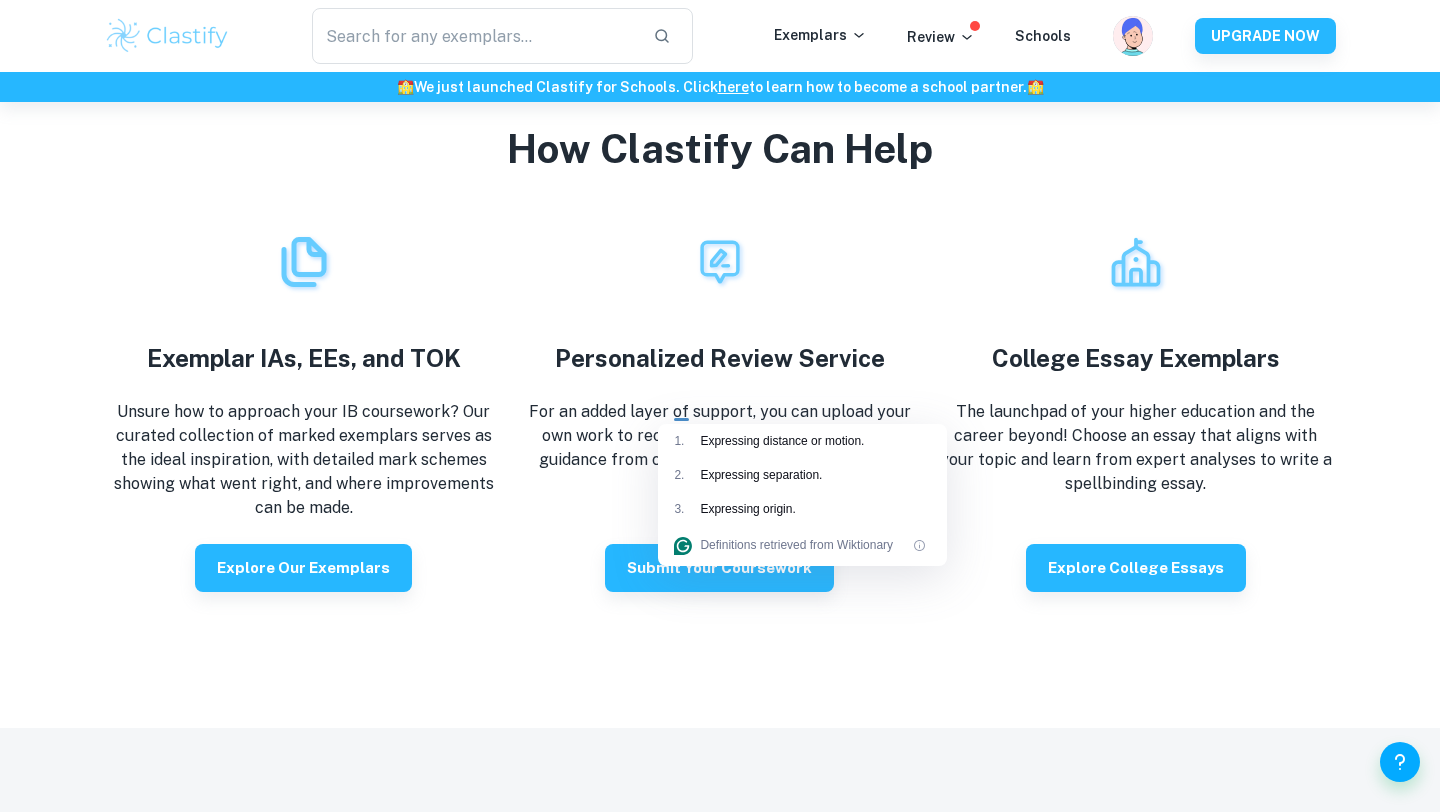 click on "For an added layer of support, you can upload your own work to receive personalized feedback and guidance from our team of official IB examiners." at bounding box center [720, 436] 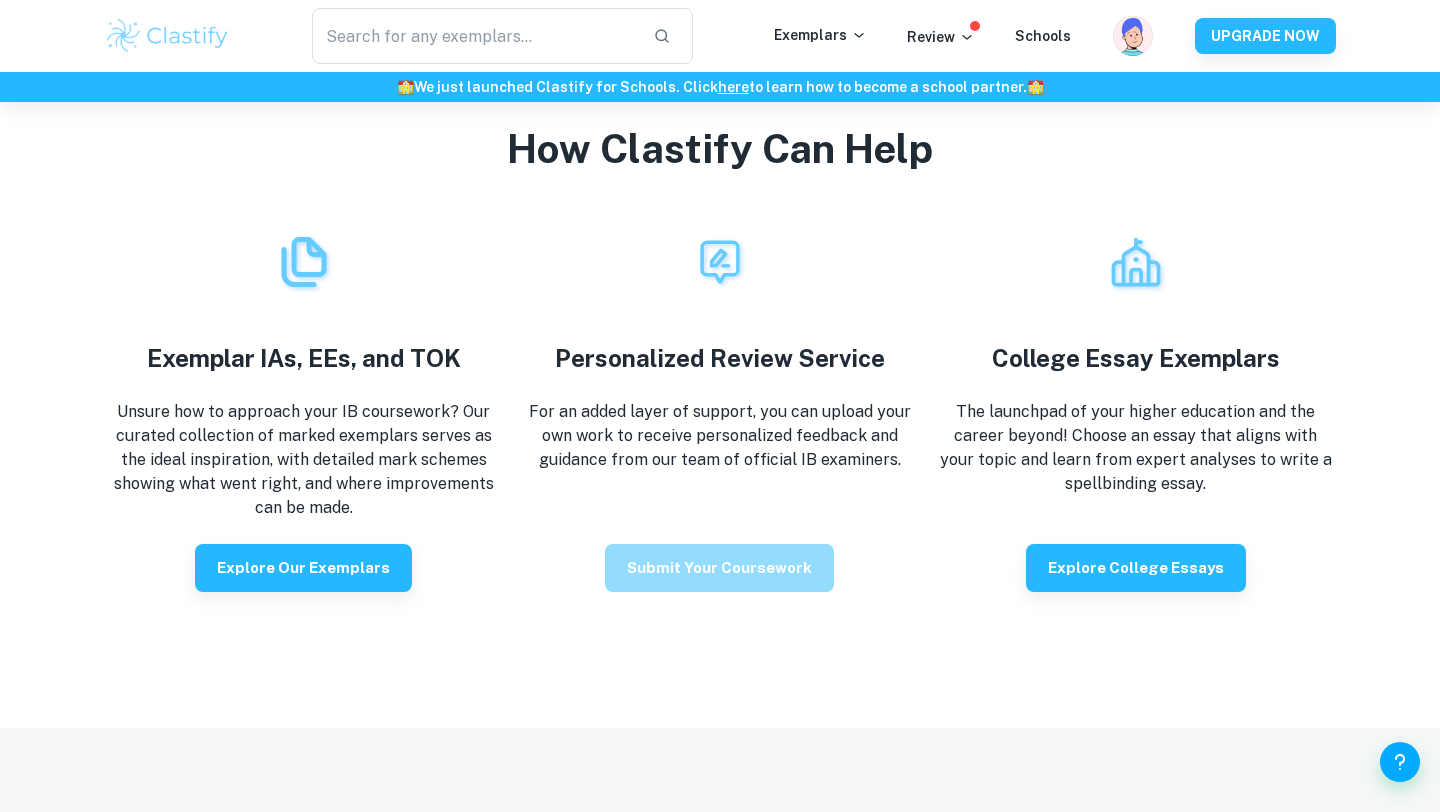 click on "Submit your coursework" at bounding box center (719, 568) 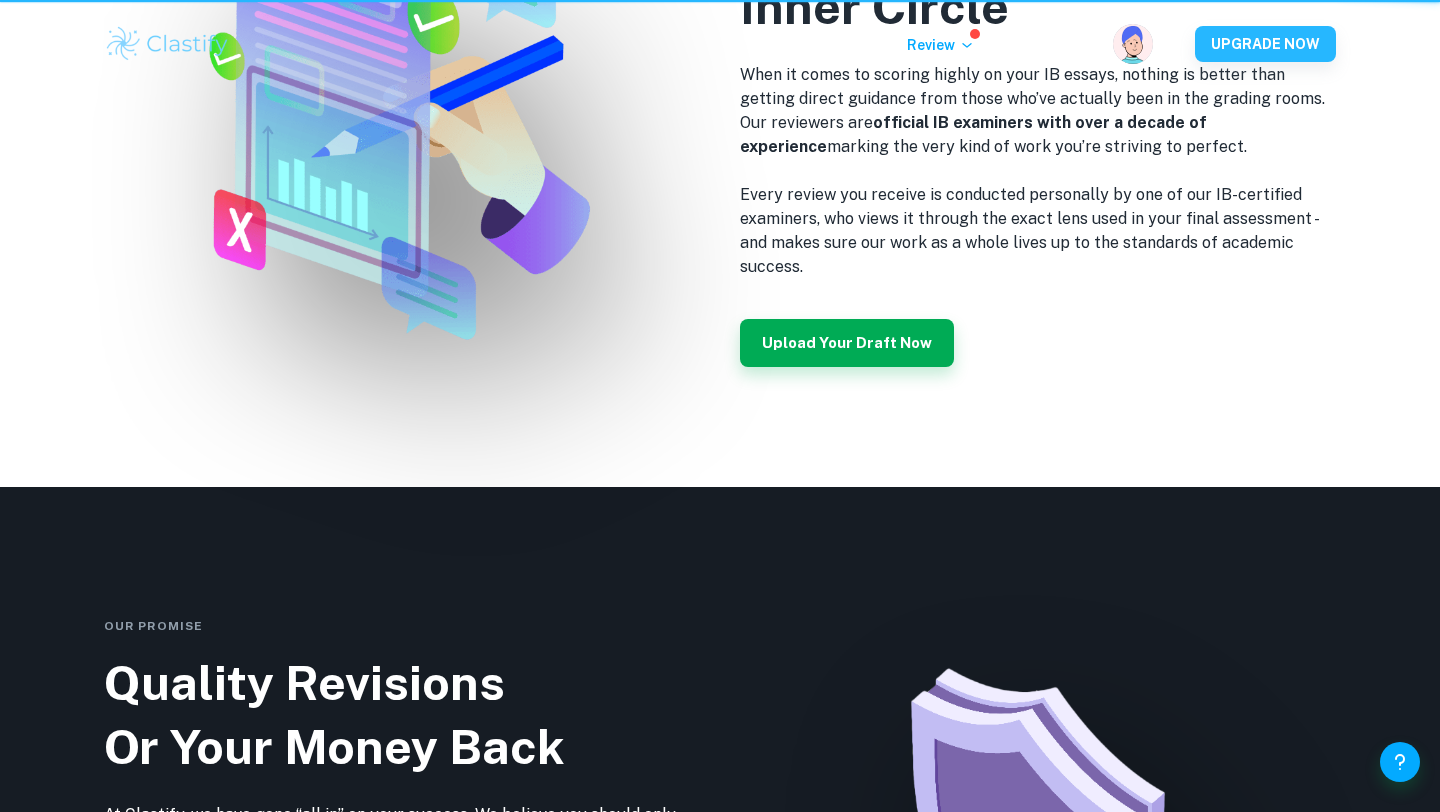 scroll, scrollTop: 0, scrollLeft: 0, axis: both 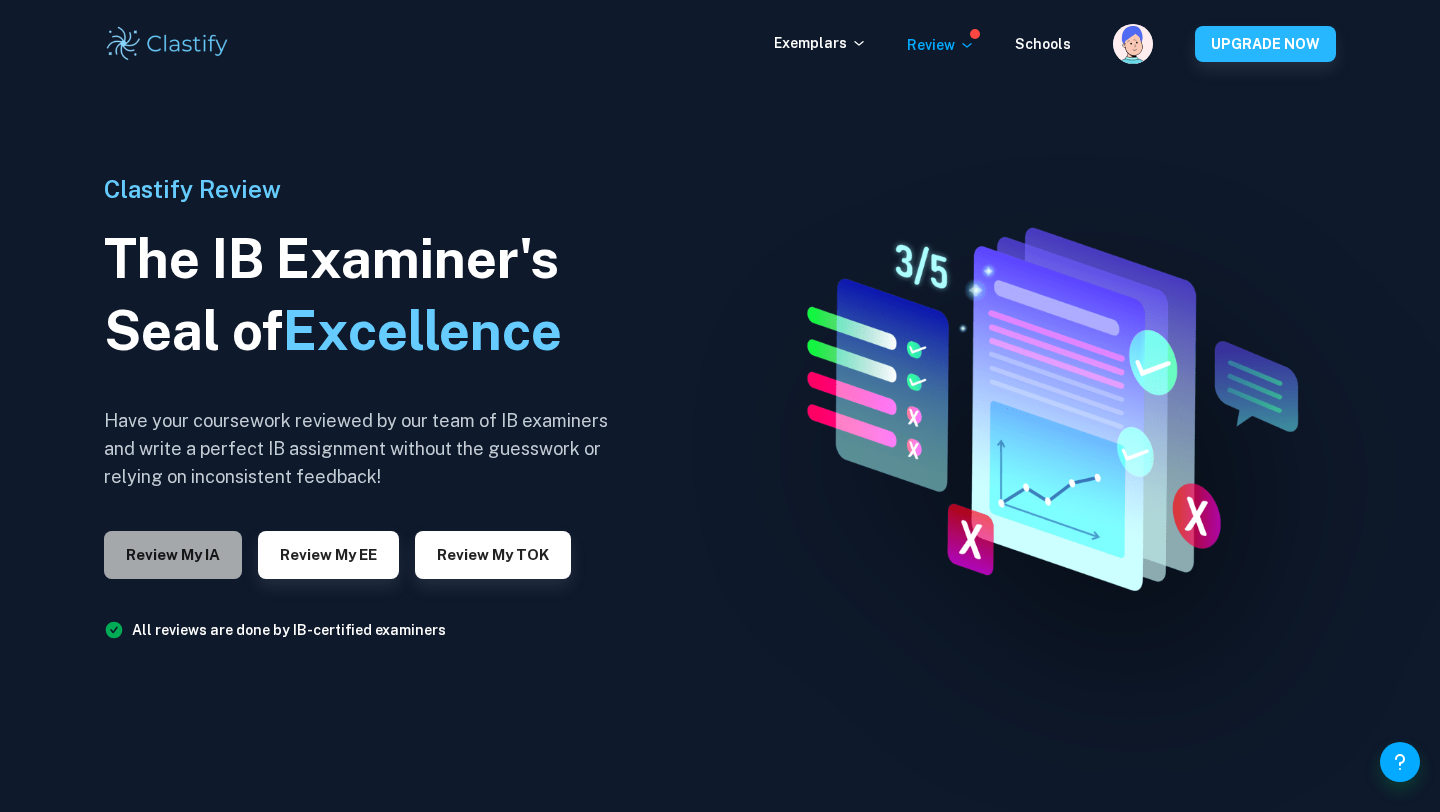 click on "Review my IA" at bounding box center (173, 555) 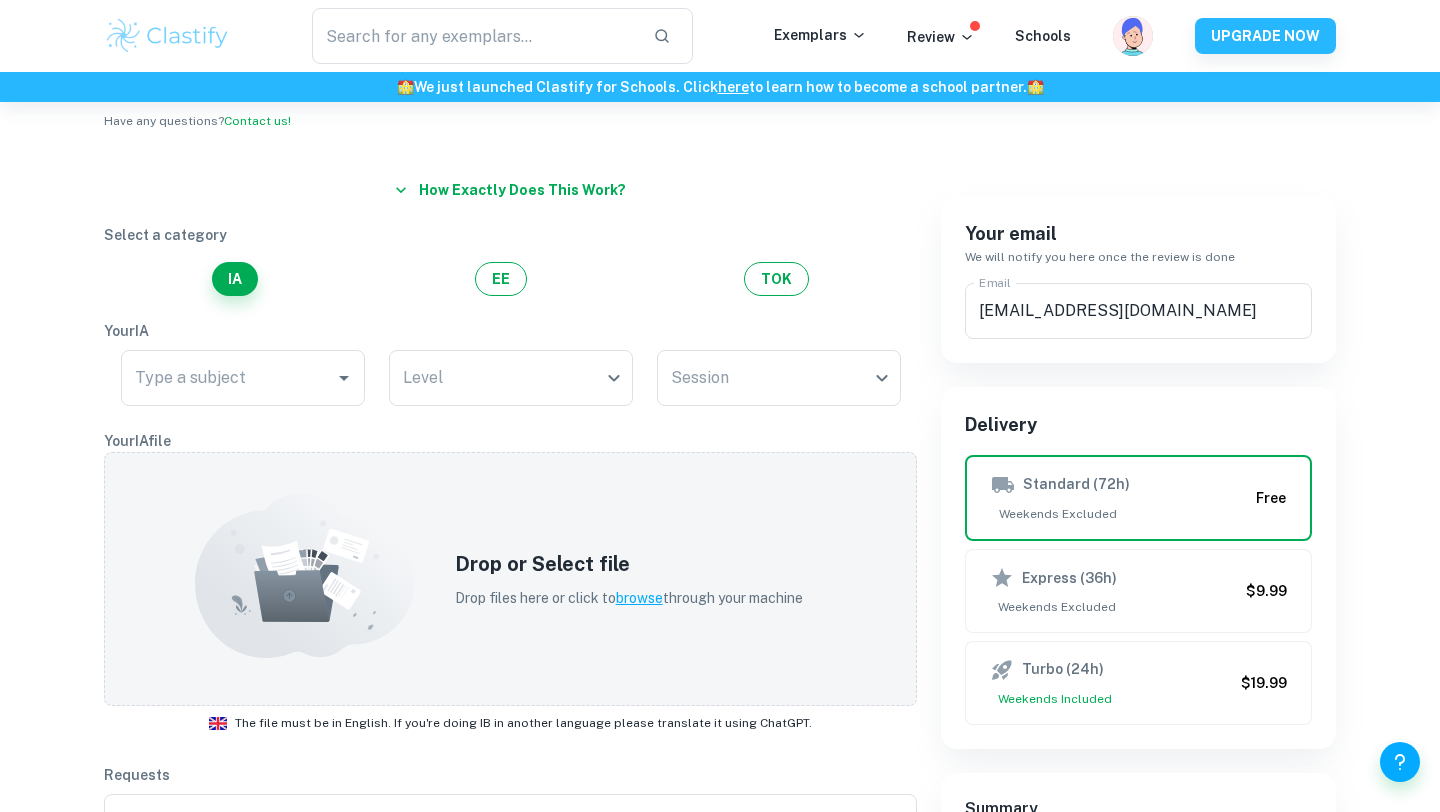 scroll, scrollTop: 95, scrollLeft: 0, axis: vertical 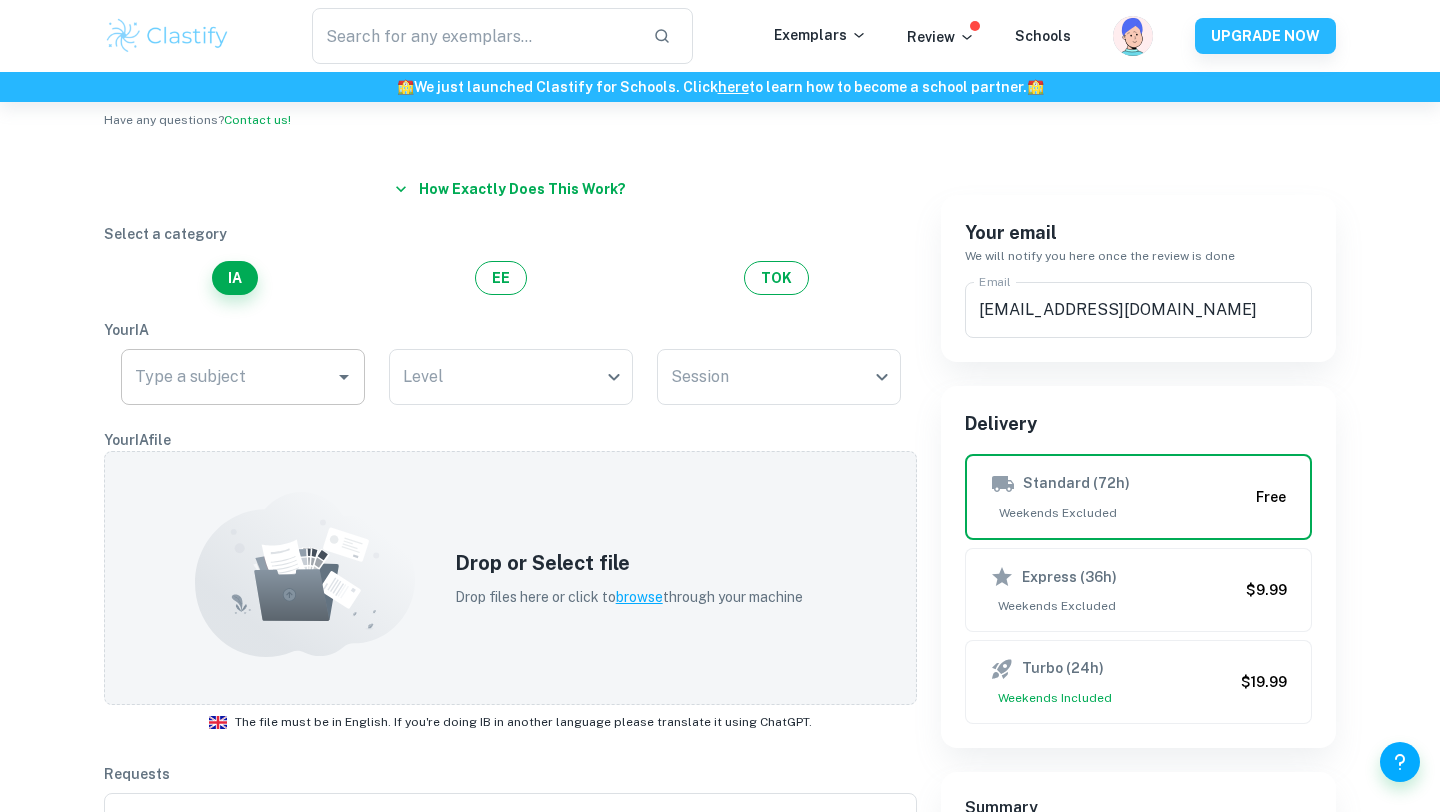 click on "Type a subject" at bounding box center (243, 377) 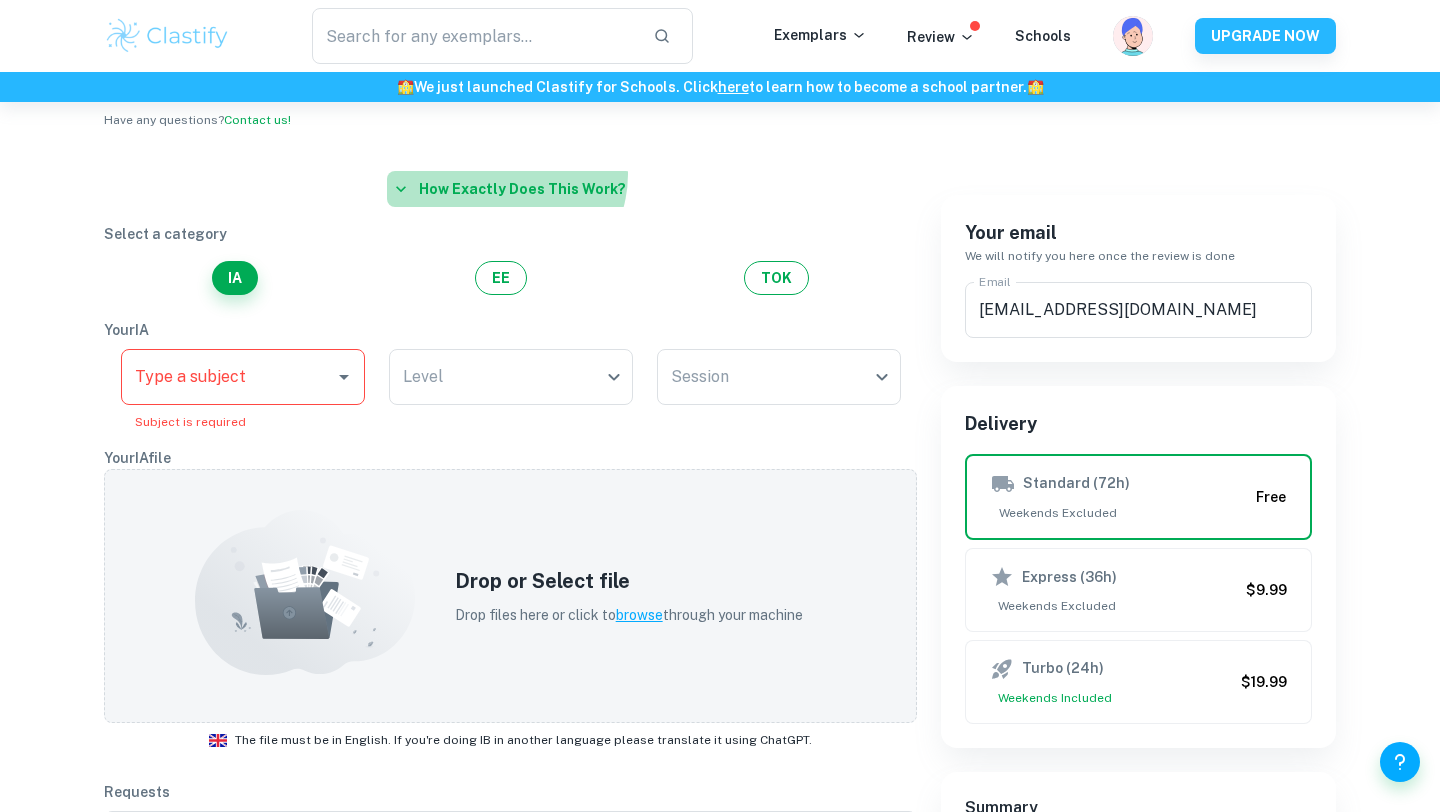 click on "How exactly does this work?" at bounding box center [510, 189] 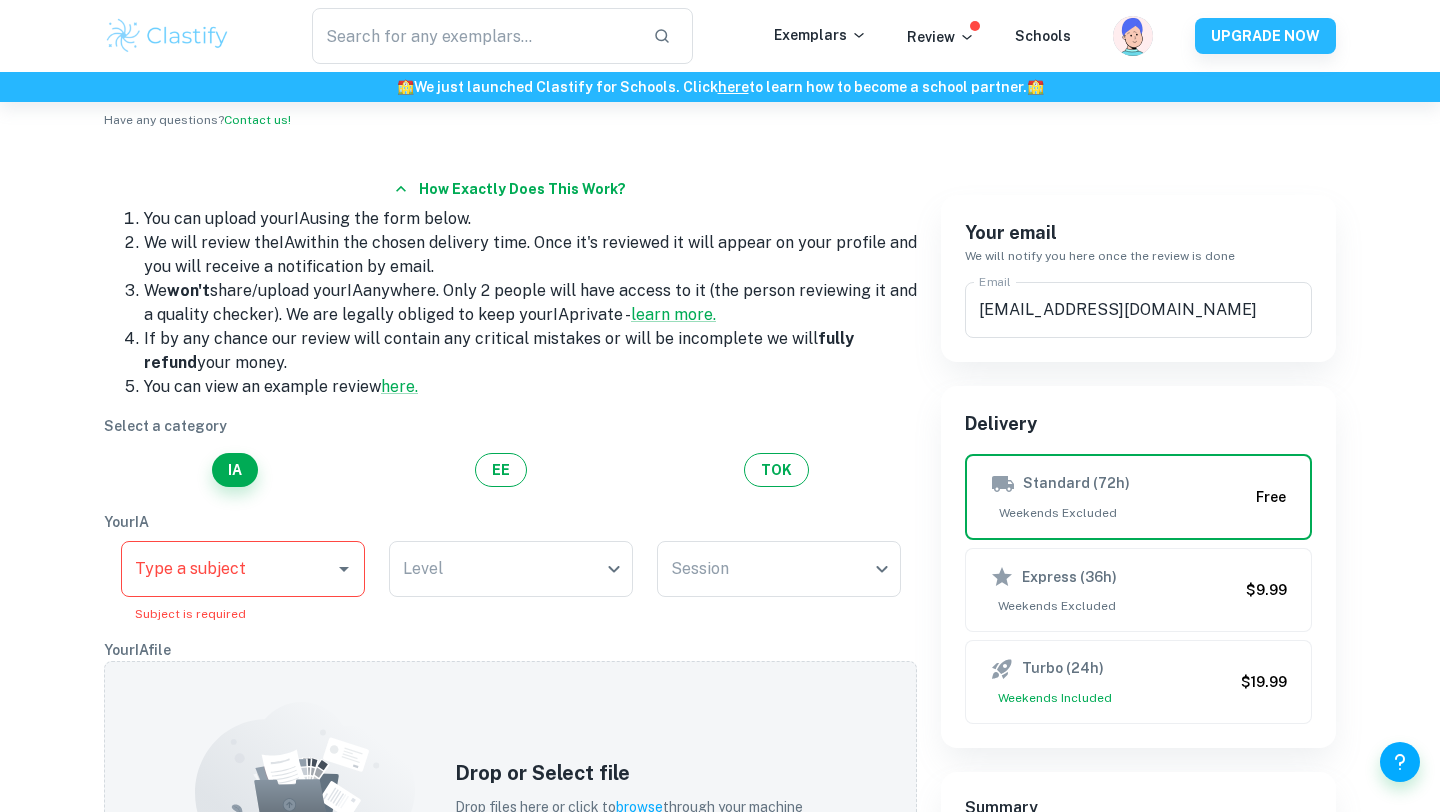 click on "You can upload your  IA  using the form below." at bounding box center [530, 219] 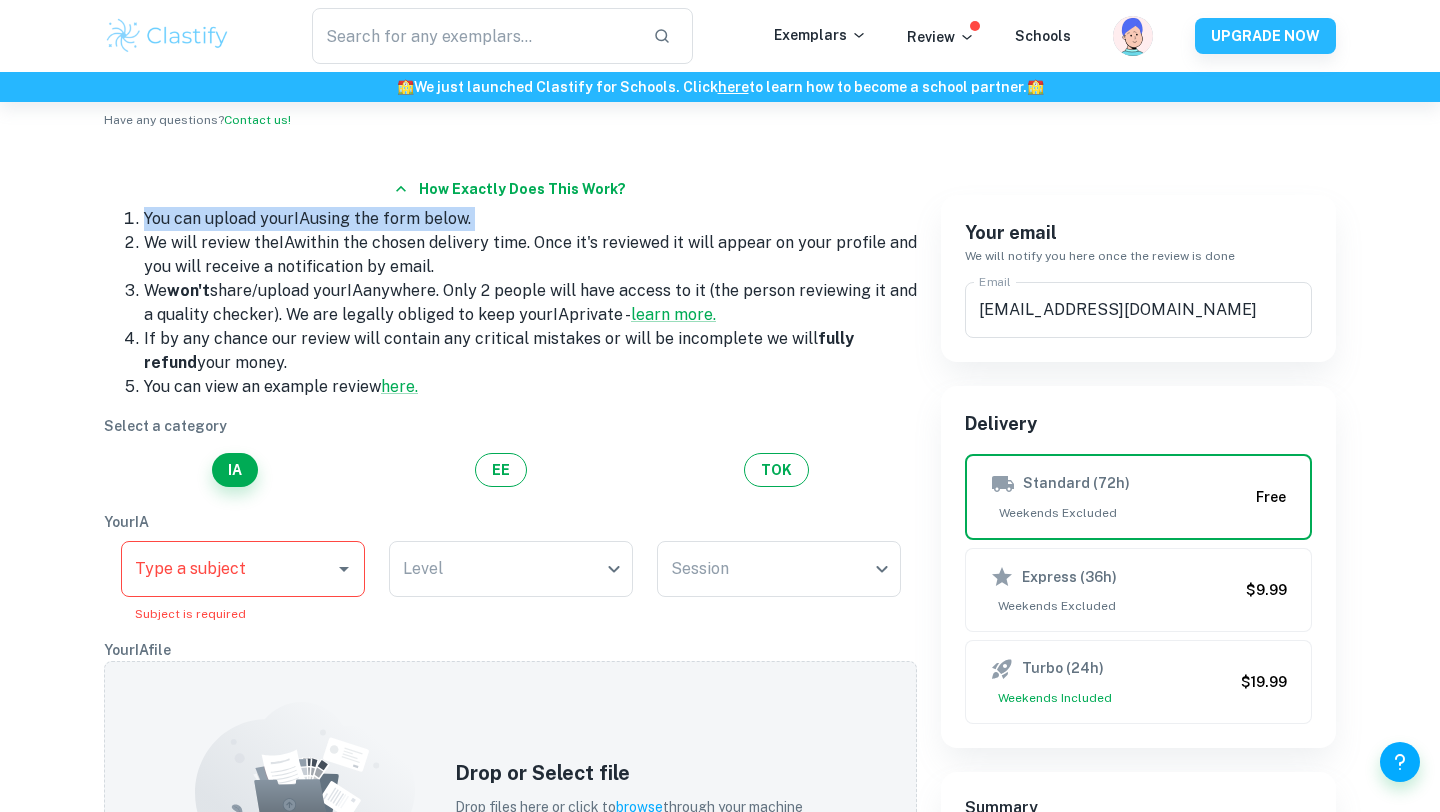 click on "You can upload your  IA  using the form below." at bounding box center (530, 219) 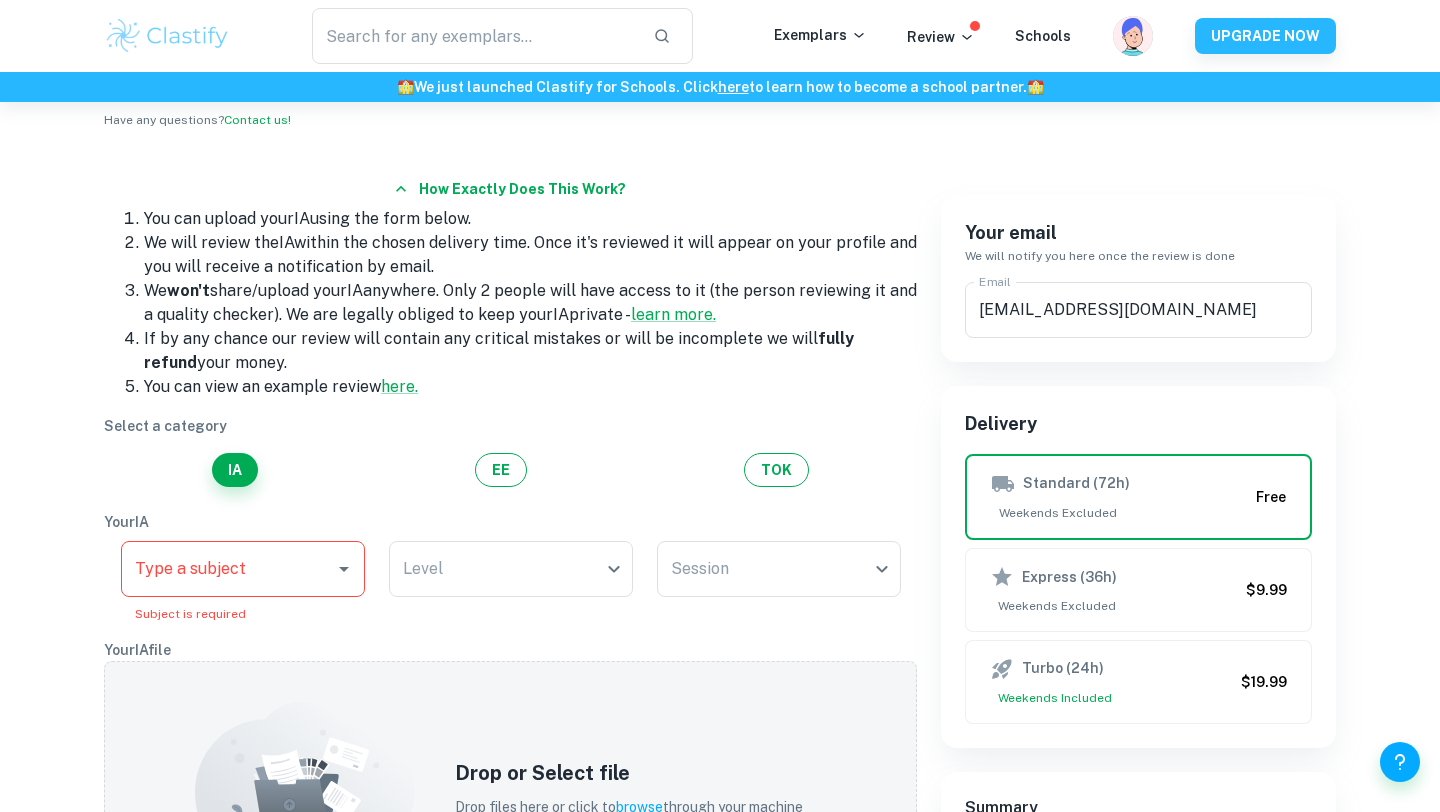 click on "We will review the  IA  within the chosen delivery time. Once it's reviewed it will appear on your profile and you will receive a notification by email." at bounding box center (530, 255) 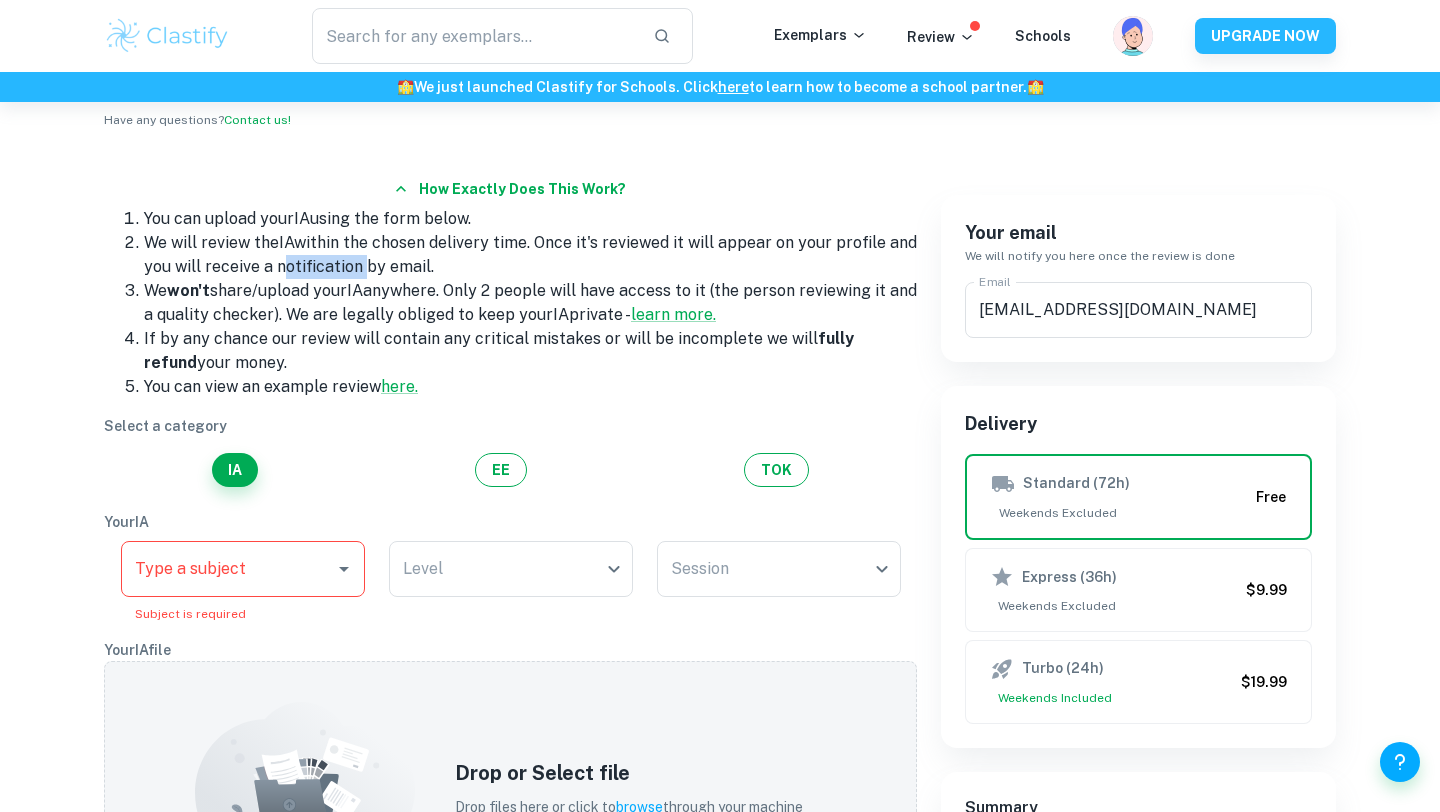 click on "We will review the  IA  within the chosen delivery time. Once it's reviewed it will appear on your profile and you will receive a notification by email." at bounding box center [530, 255] 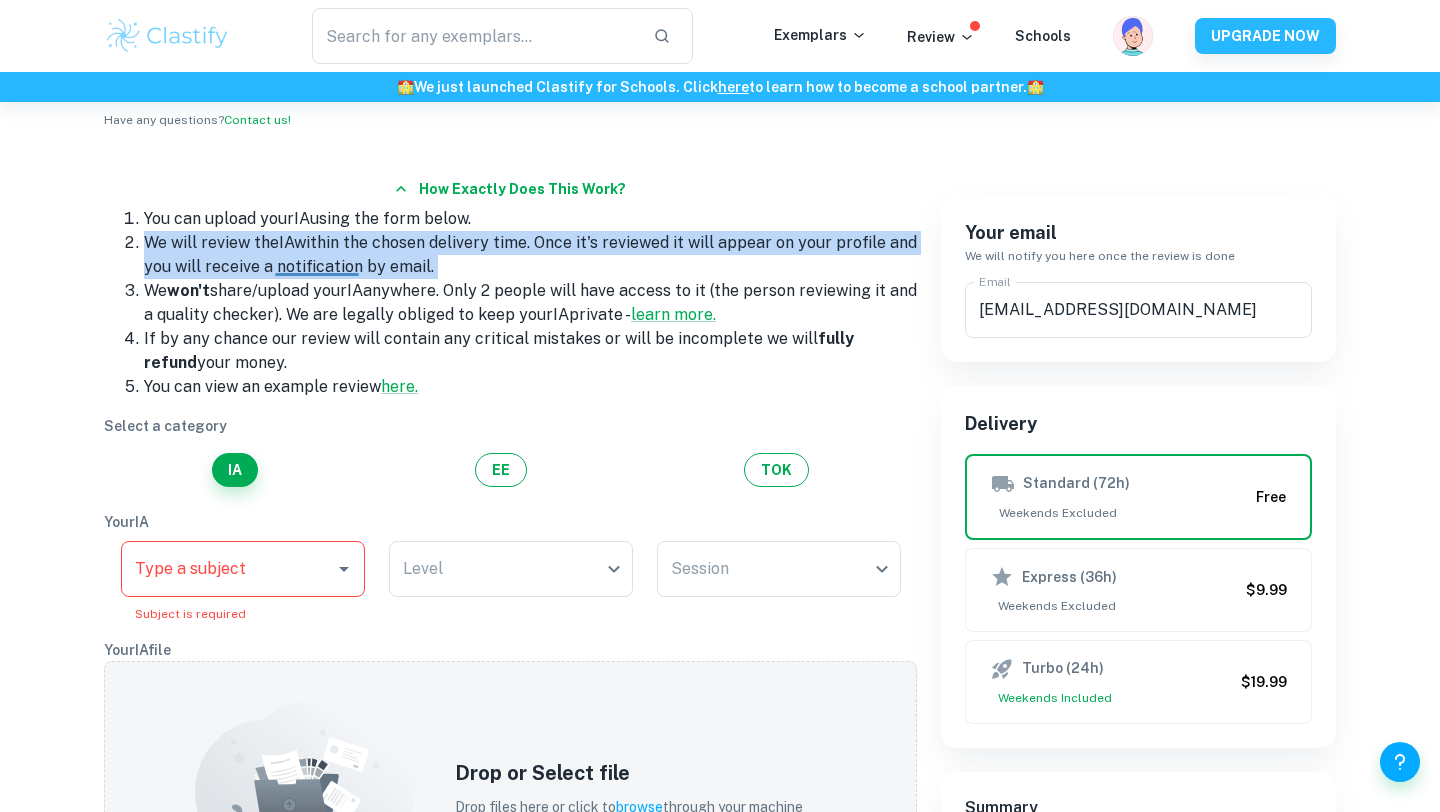 click on "We will review the  IA  within the chosen delivery time. Once it's reviewed it will appear on your profile and you will receive a notification by email." at bounding box center (530, 255) 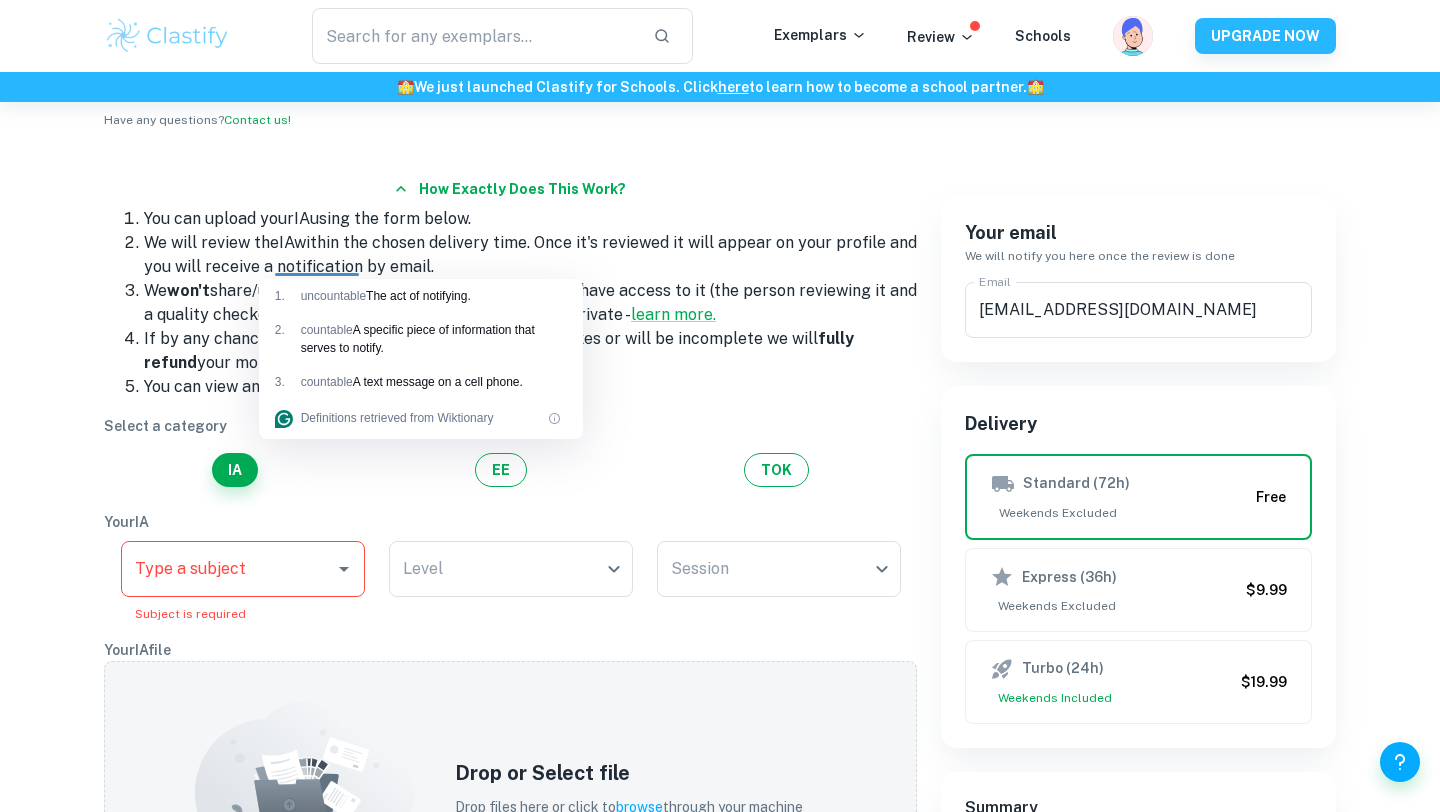 click on "We  won't  share/upload your  IA  anywhere. Only 2 people will have access to it (the person reviewing it and a quality checker). We are legally obliged to keep your  IA  private -  learn more." at bounding box center [530, 303] 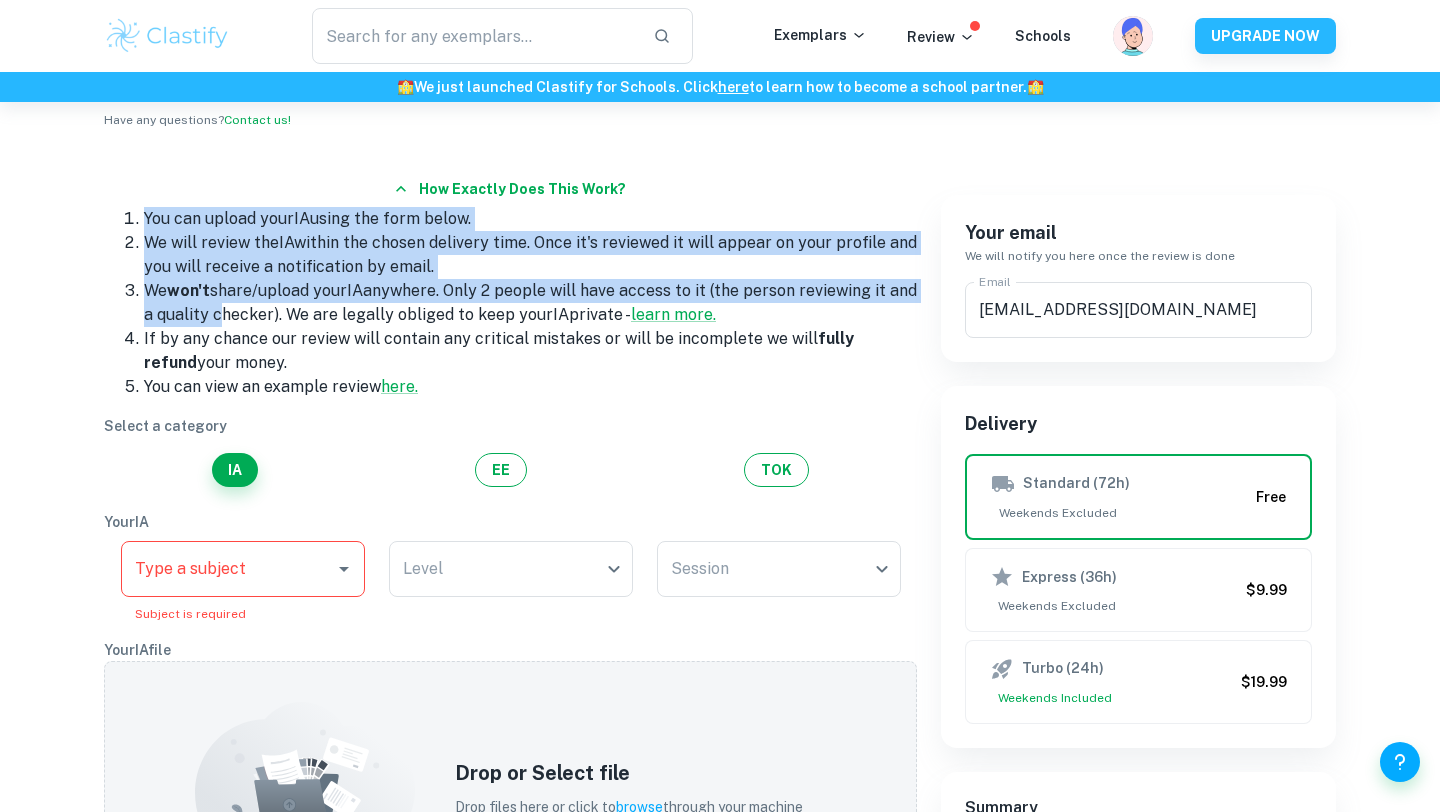 drag, startPoint x: 146, startPoint y: 227, endPoint x: 244, endPoint y: 306, distance: 125.87692 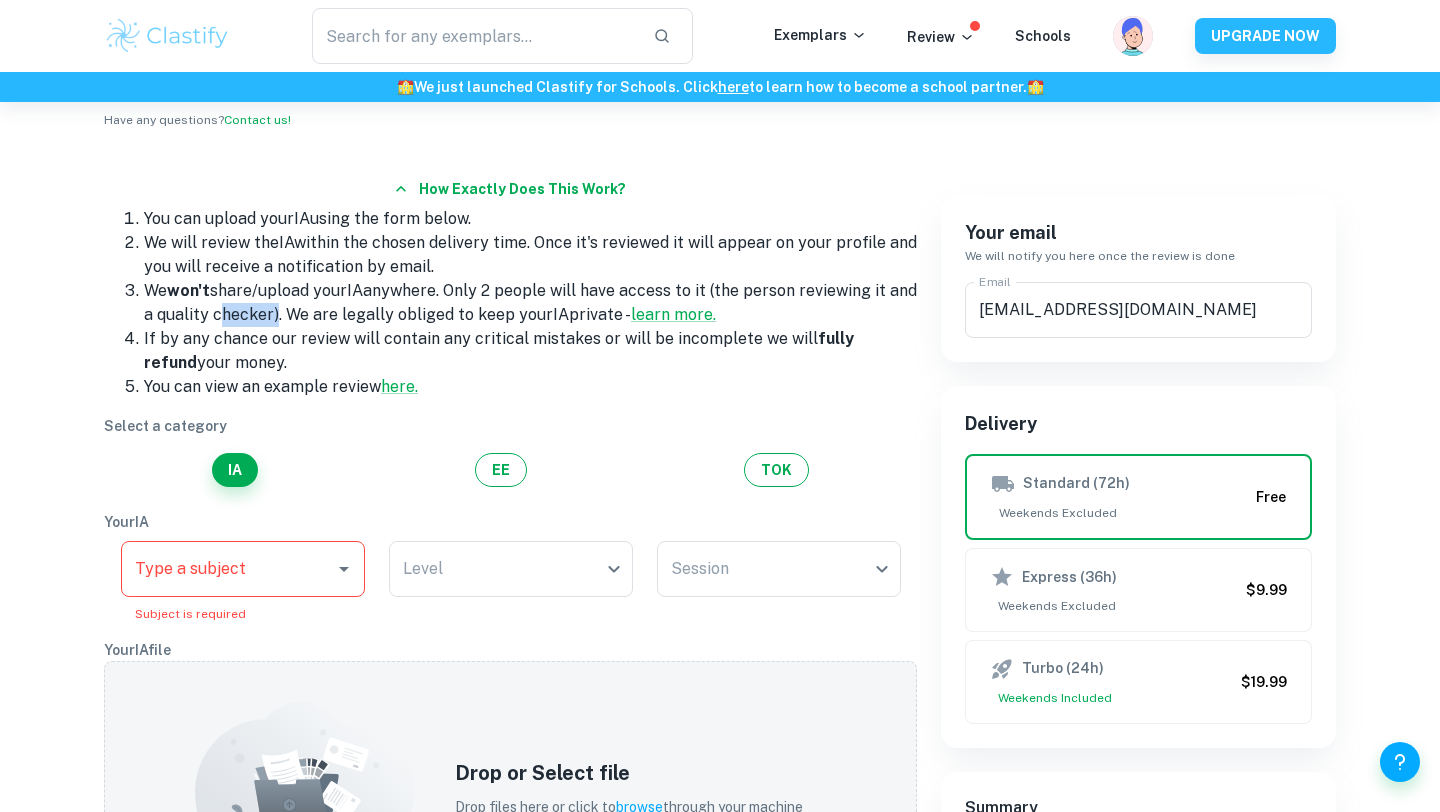 click on "We  won't  share/upload your  IA  anywhere. Only 2 people will have access to it (the person reviewing it and a quality checker). We are legally obliged to keep your  IA  private -  learn more." at bounding box center [530, 303] 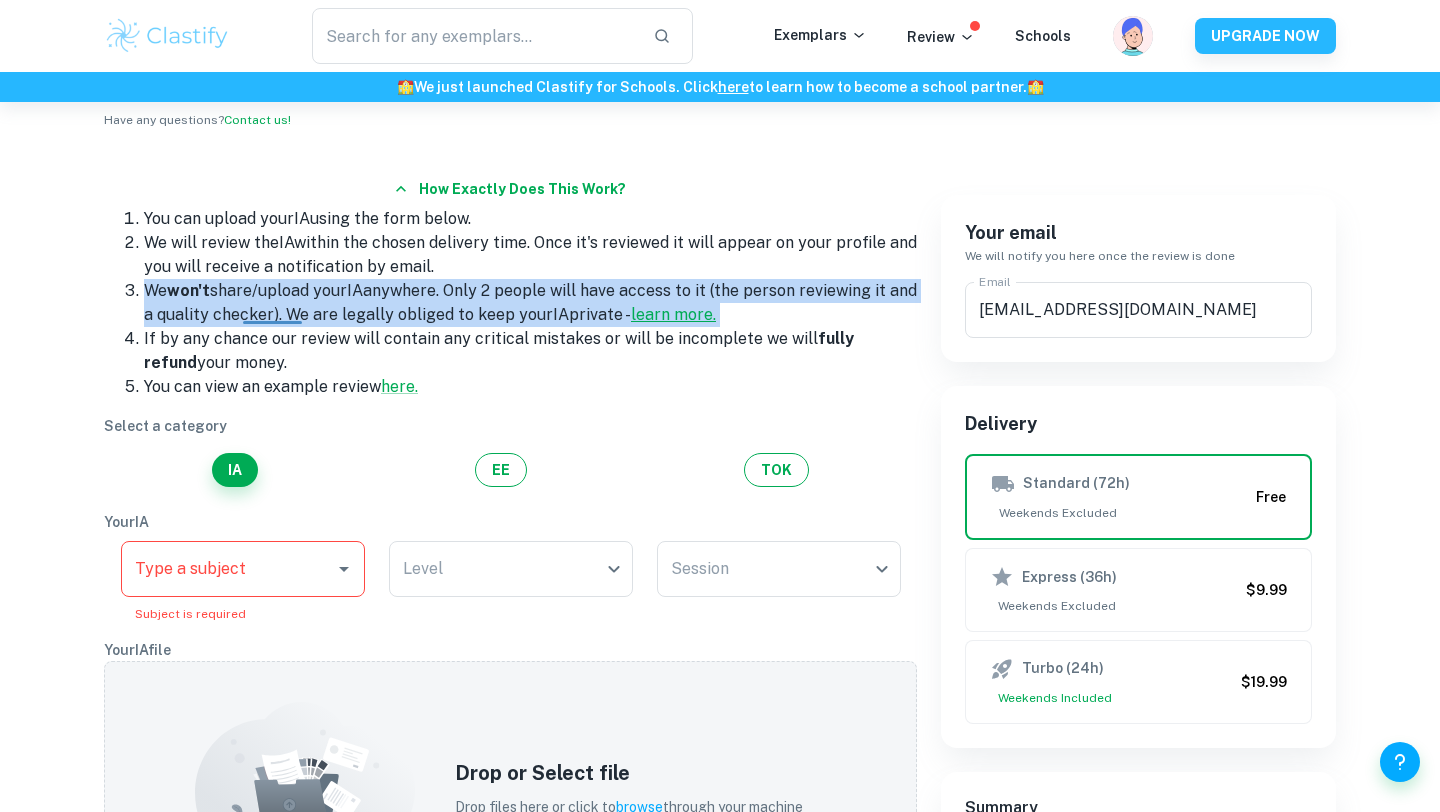 click on "We  won't  share/upload your  IA  anywhere. Only 2 people will have access to it (the person reviewing it and a quality checker). We are legally obliged to keep your  IA  private -  learn more." at bounding box center [530, 303] 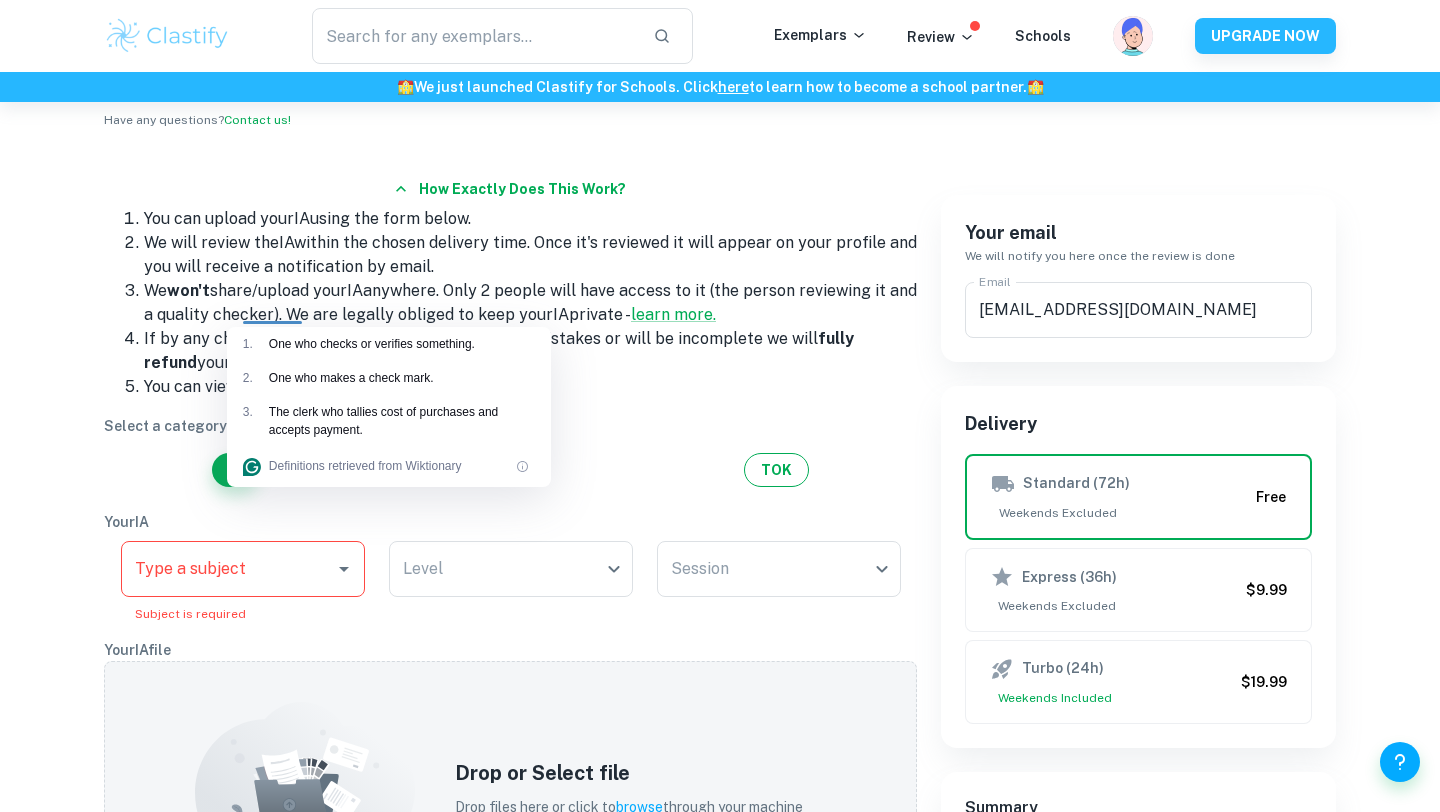 click on "2 . One who makes a check mark." 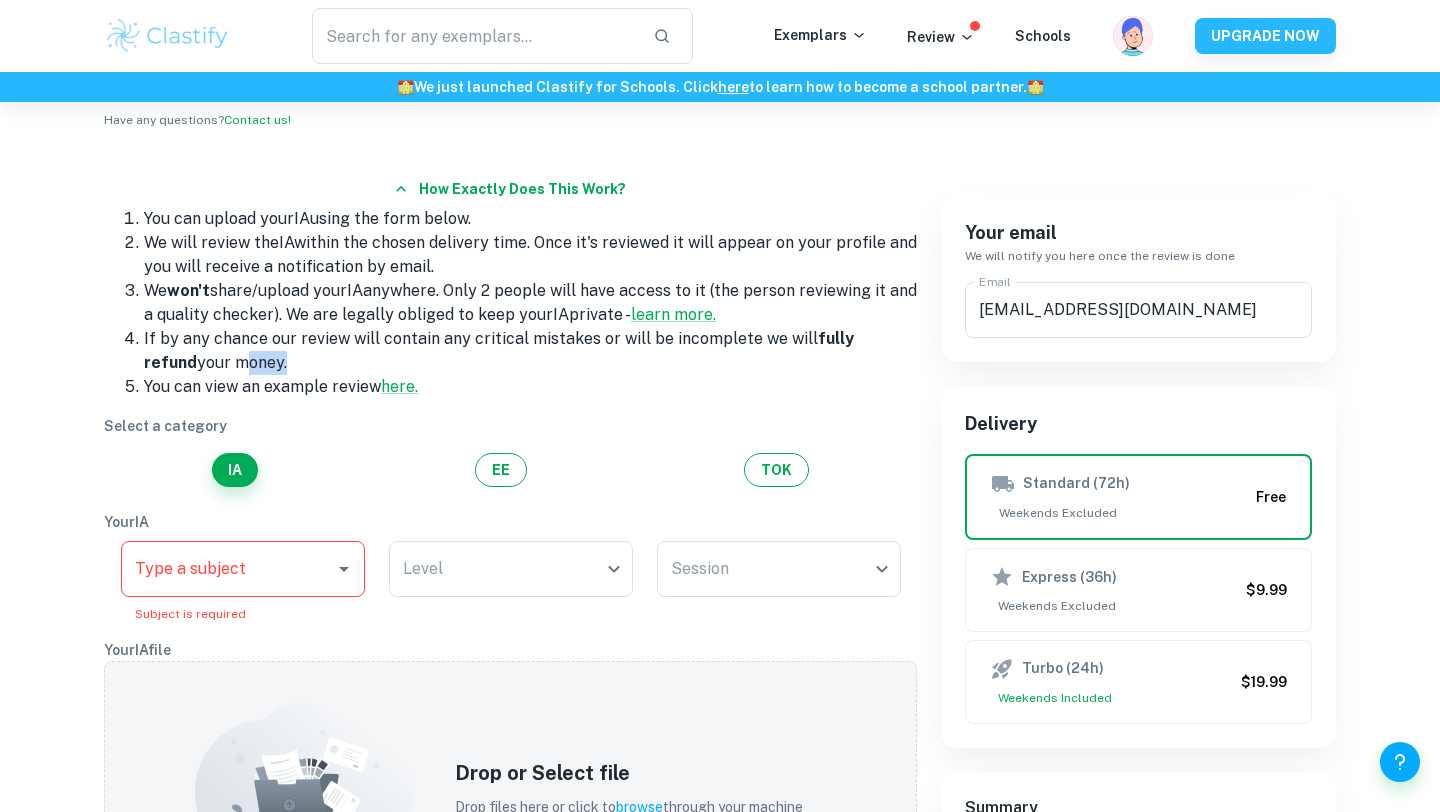 click on "If by any chance our review will contain any critical mistakes or will be incomplete we will  fully refund  your money." at bounding box center (530, 351) 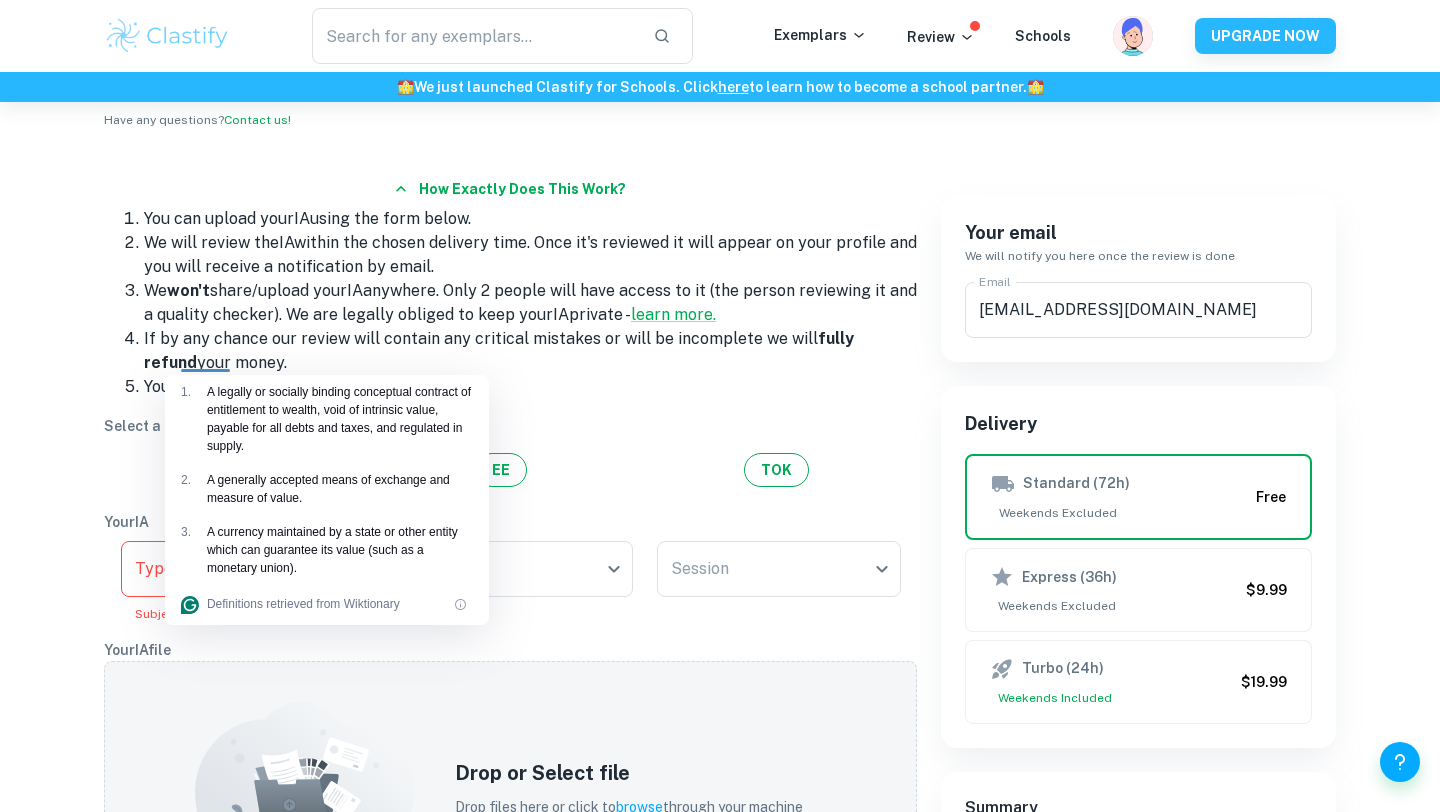click on "1 ." 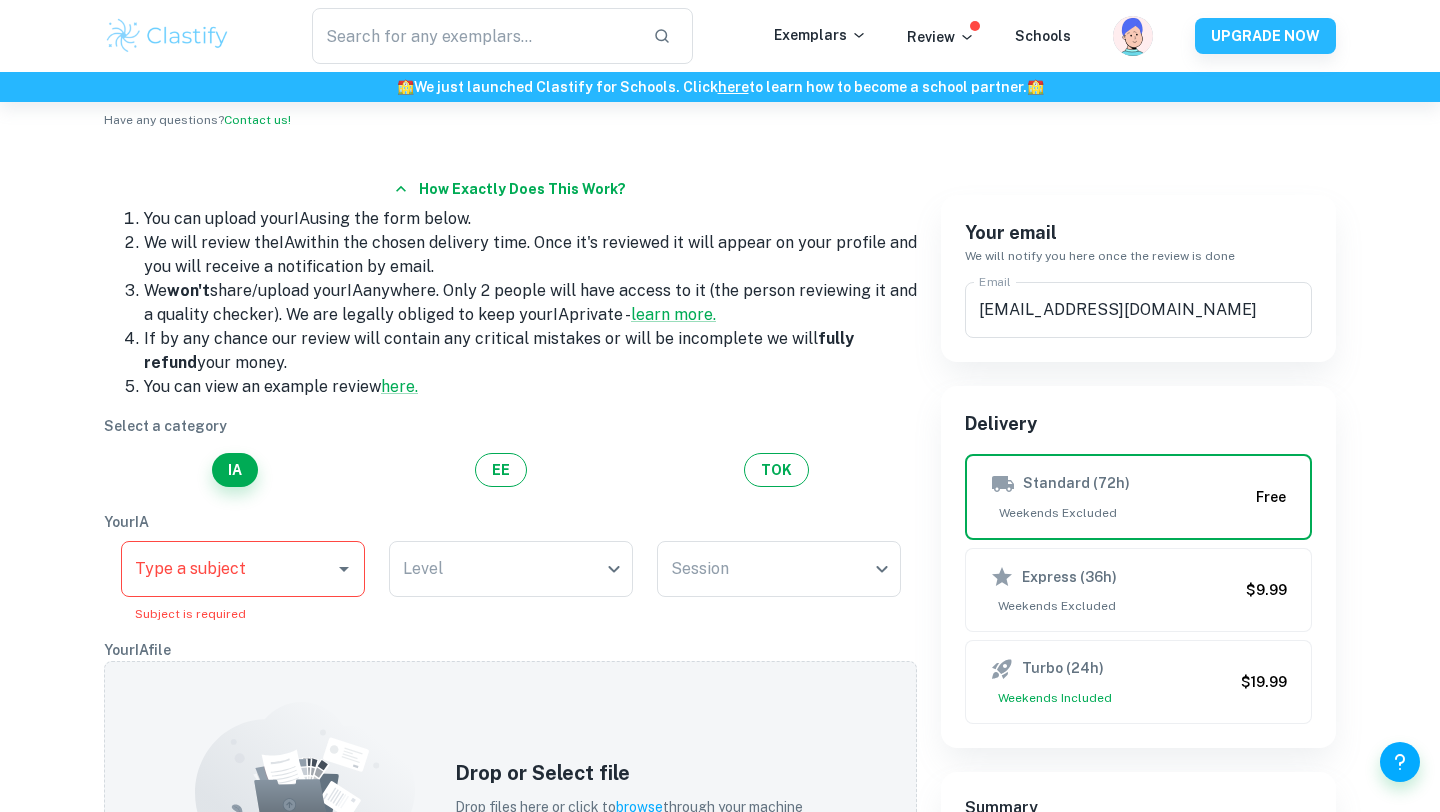click on "Type a subject" at bounding box center [228, 569] 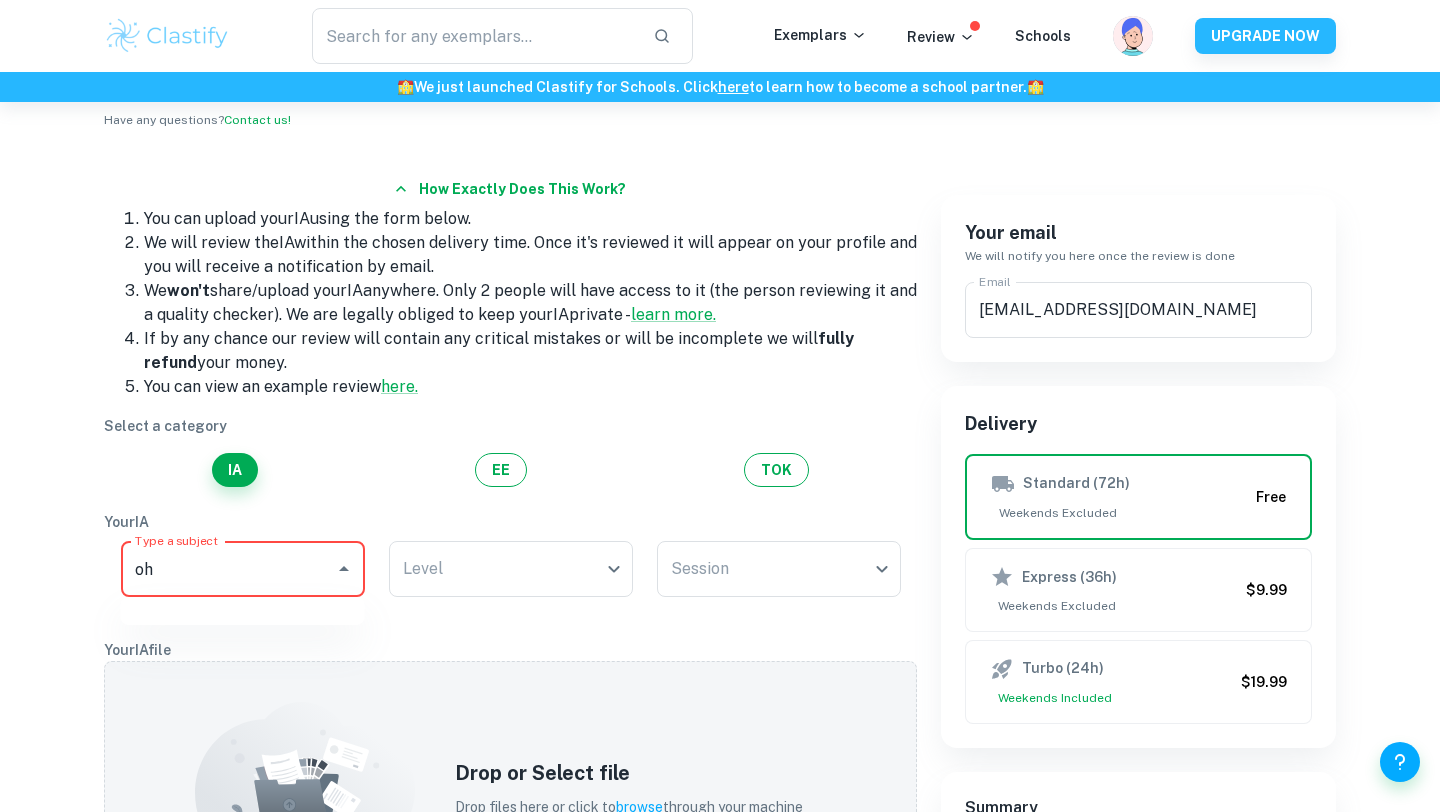 type on "o" 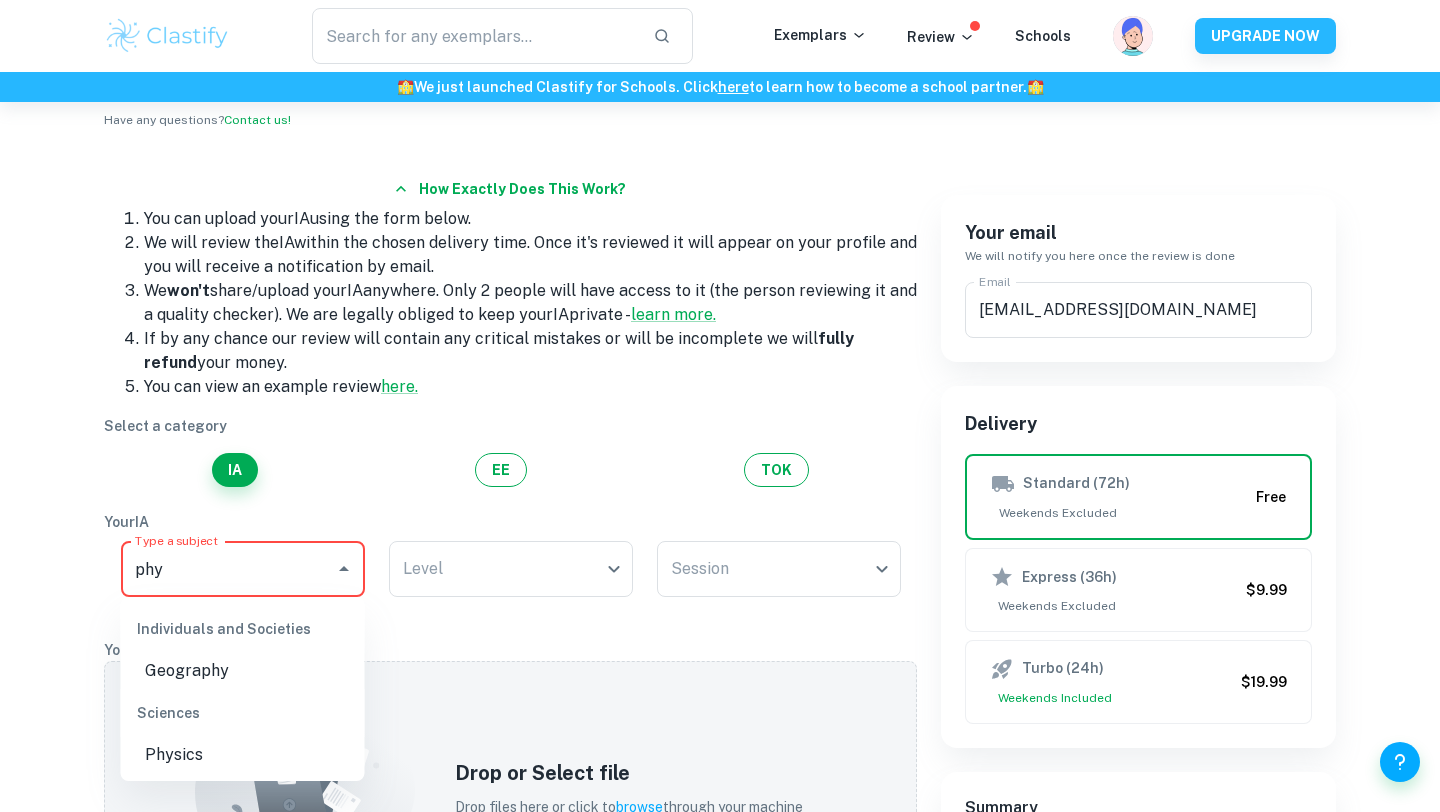 click on "Physics" at bounding box center [243, 755] 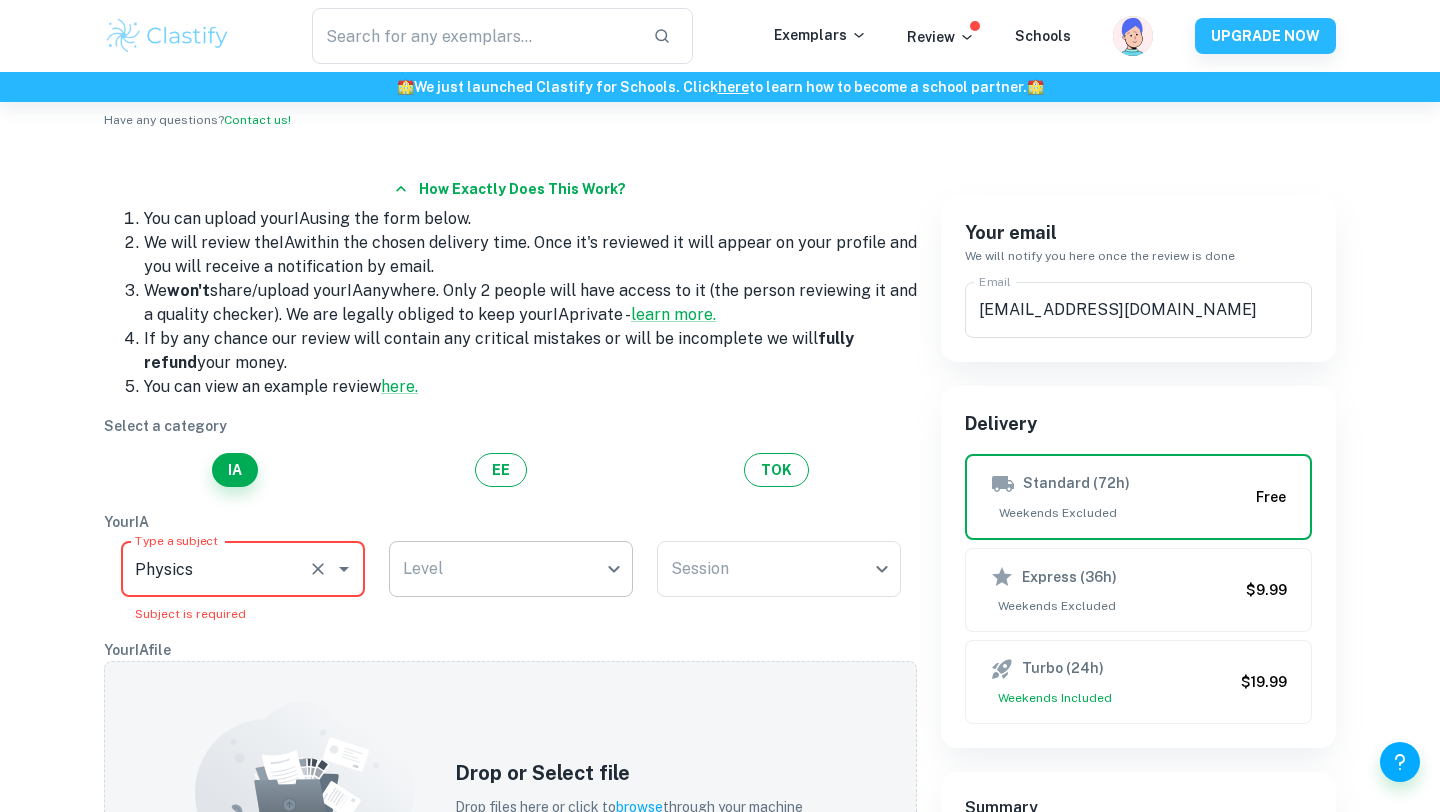 type on "Physics" 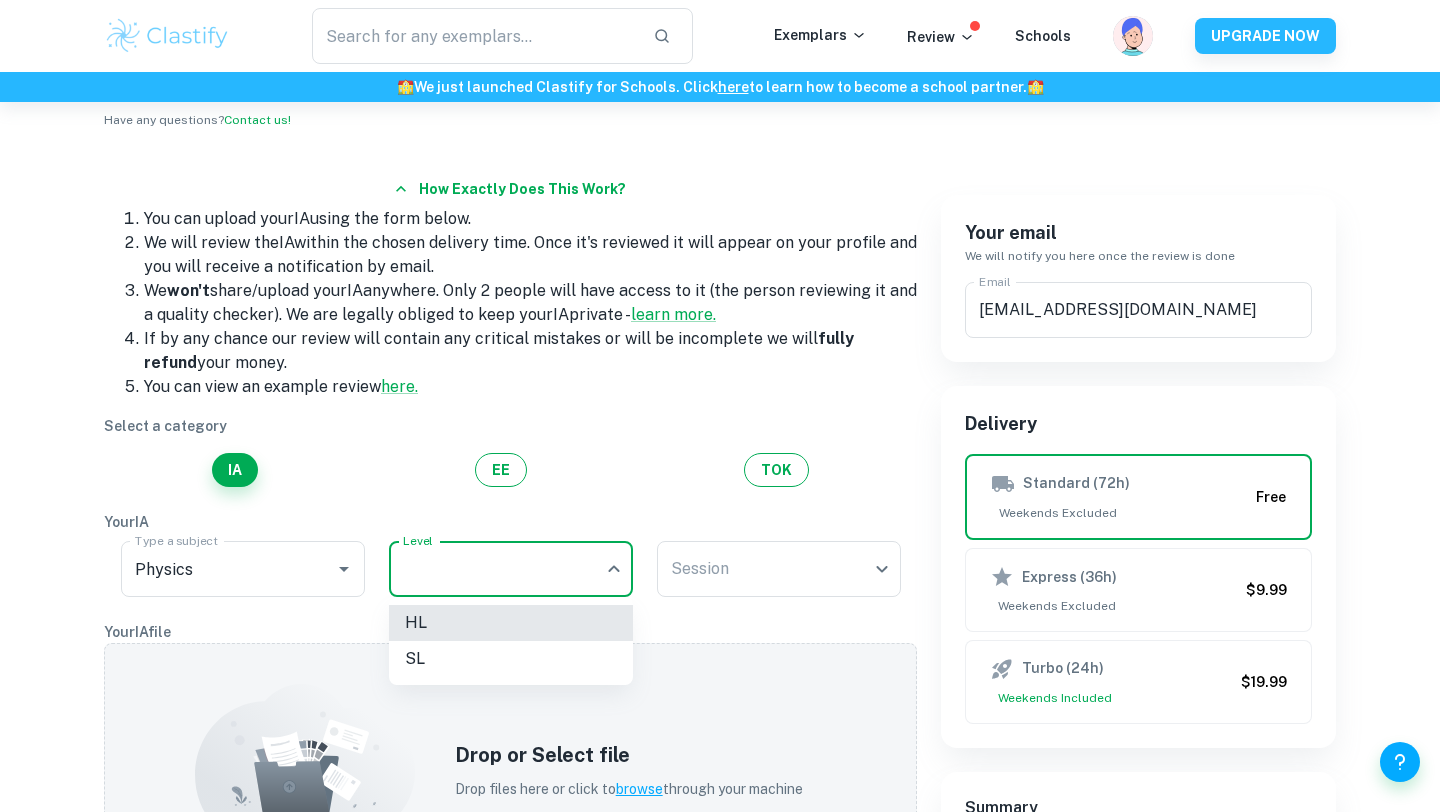 click on "SL" at bounding box center [511, 659] 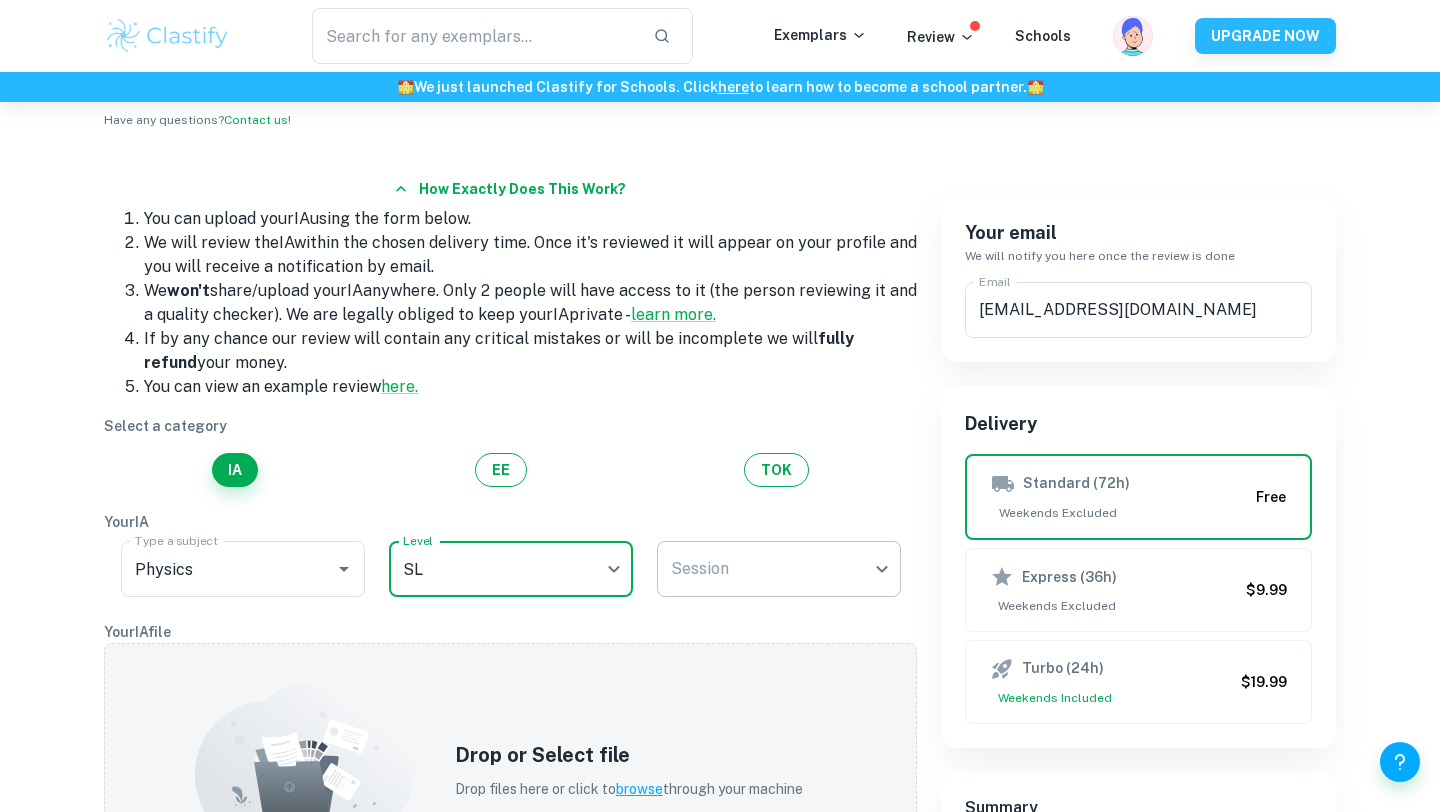 click on "We value your privacy We use cookies to enhance your browsing experience, serve personalised ads or content, and analyse our traffic. By clicking "Accept All", you consent to our use of cookies.   Cookie Policy Customise   Reject All   Accept All   Customise Consent Preferences   We use cookies to help you navigate efficiently and perform certain functions. You will find detailed information about all cookies under each consent category below. The cookies that are categorised as "Necessary" are stored on your browser as they are essential for enabling the basic functionalities of the site. ...  Show more For more information on how Google's third-party cookies operate and handle your data, see:   Google Privacy Policy Necessary Always Active Necessary cookies are required to enable the basic features of this site, such as providing secure log-in or adjusting your consent preferences. These cookies do not store any personally identifiable data. Functional Analytics Performance Advertisement Uncategorised" at bounding box center [720, 413] 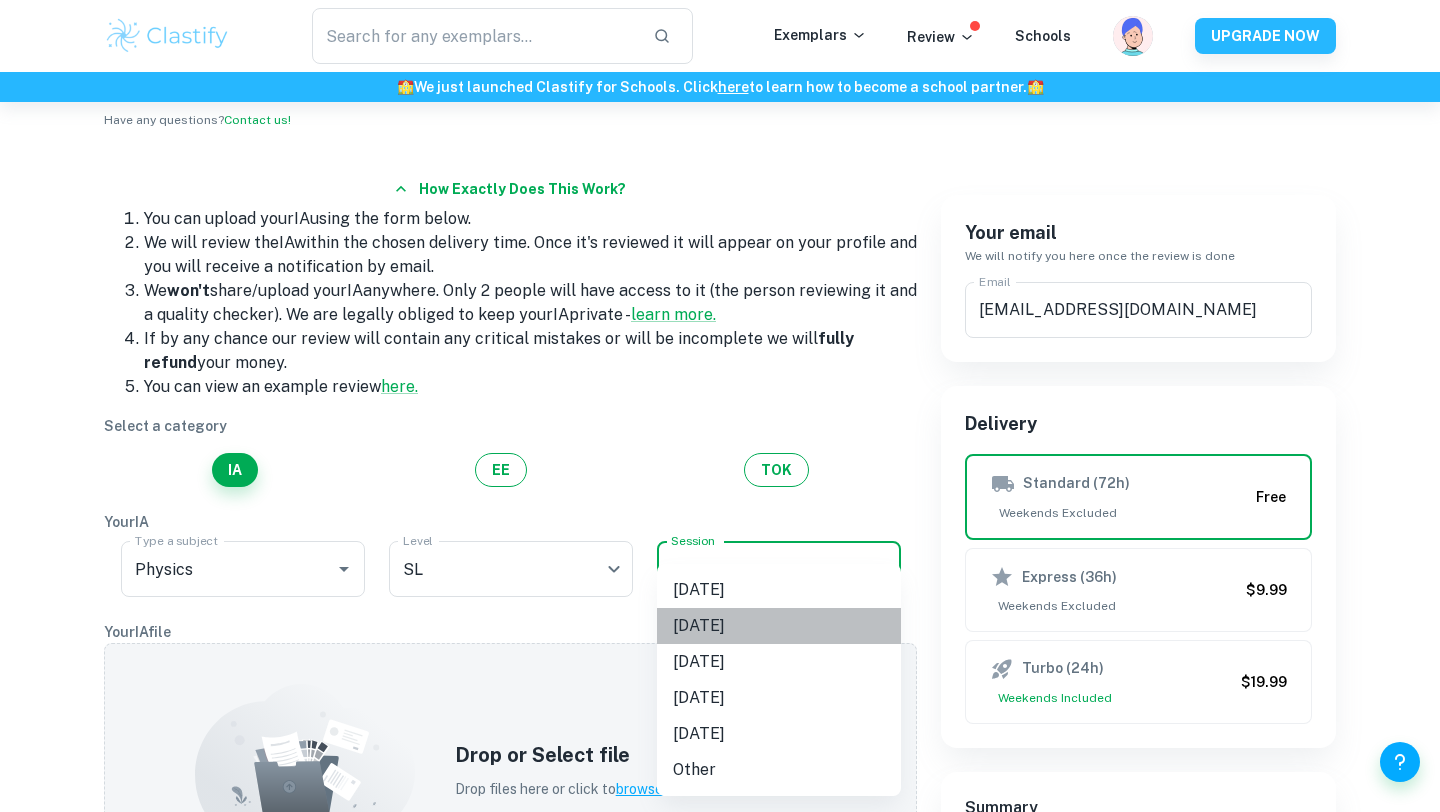click on "November 2025" at bounding box center [779, 626] 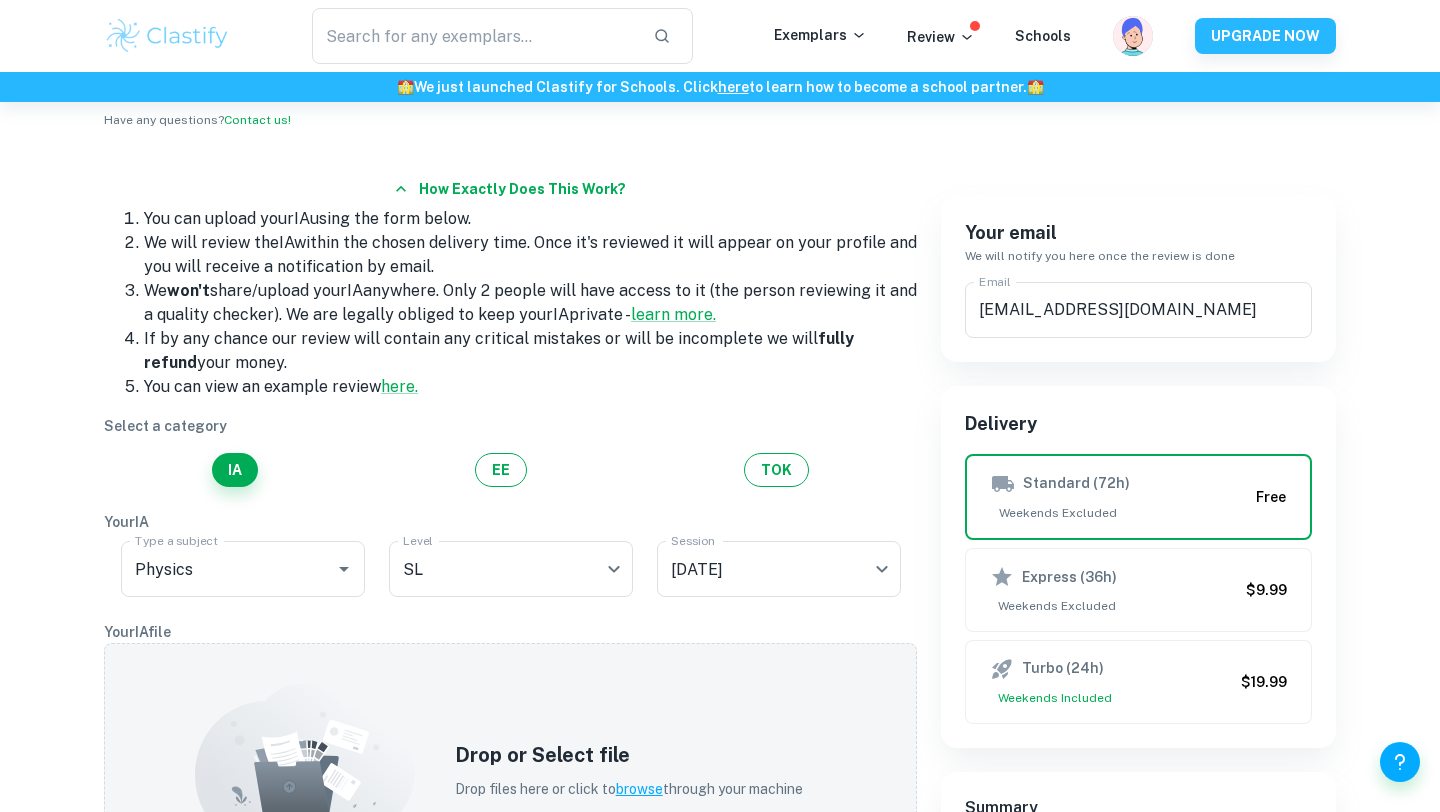 click on "Your  IA  file" at bounding box center [510, 632] 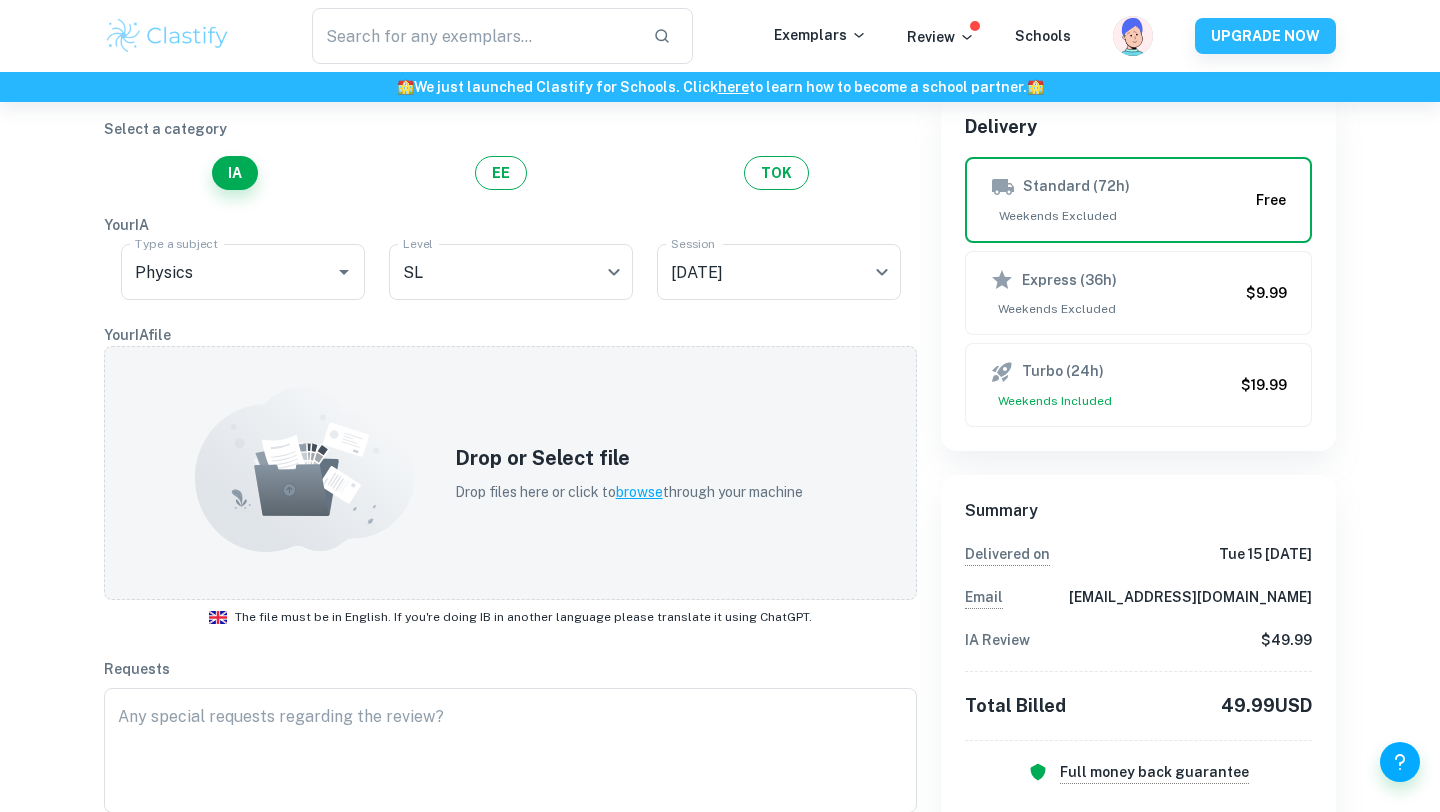 scroll, scrollTop: 453, scrollLeft: 0, axis: vertical 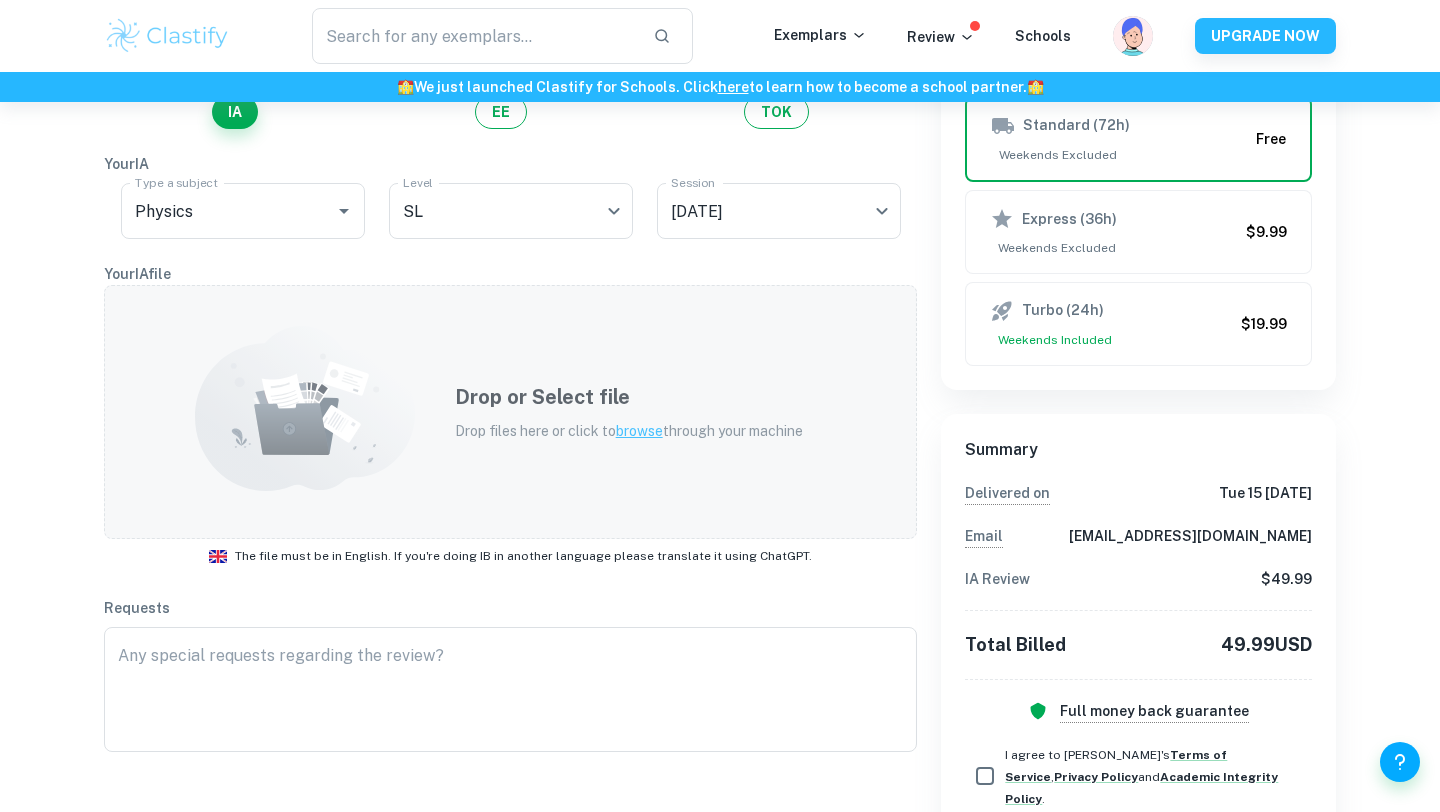 click on "Drop or Select file Drop files here or click to  browse  through your machine" at bounding box center (510, 412) 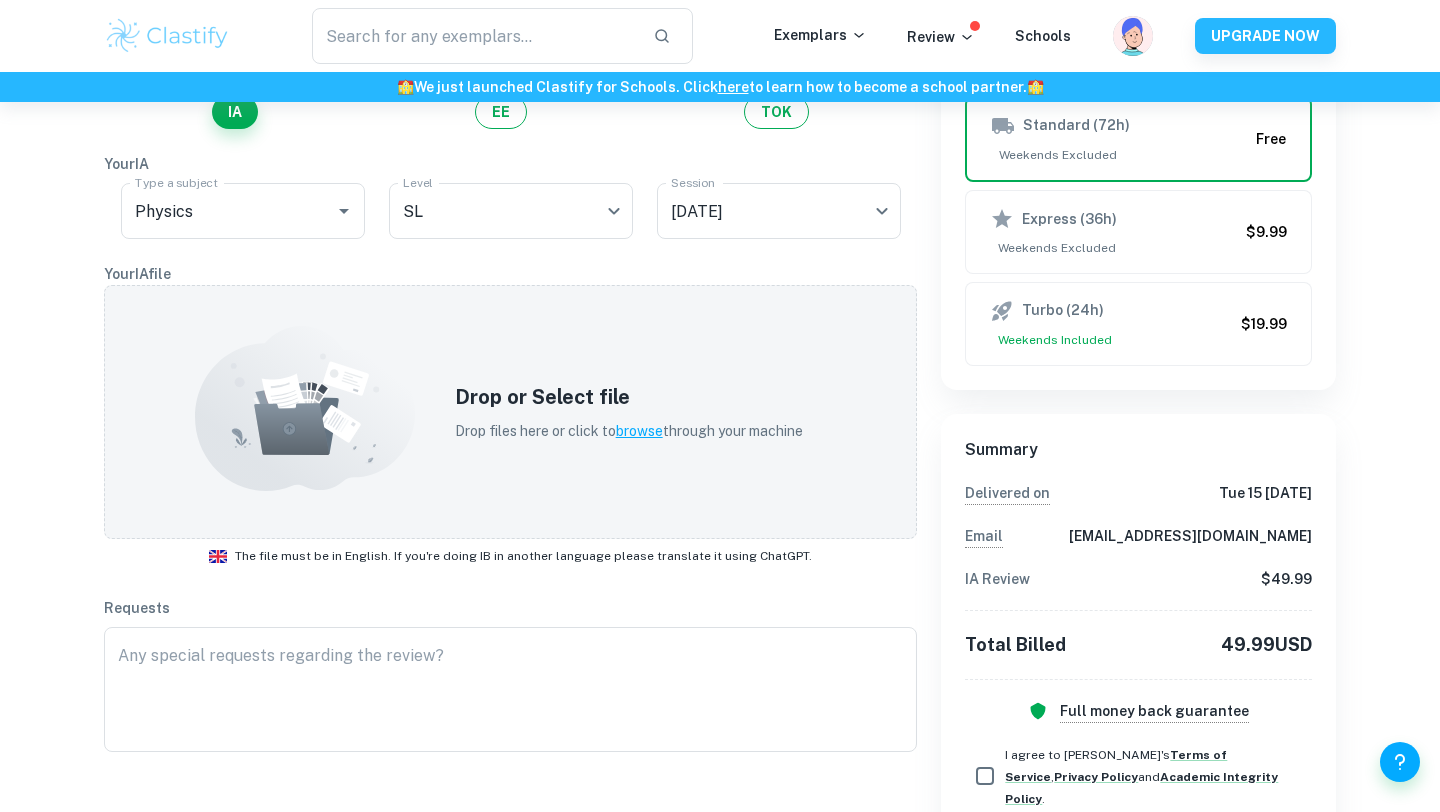 click on "49.99  USD" at bounding box center (1266, 645) 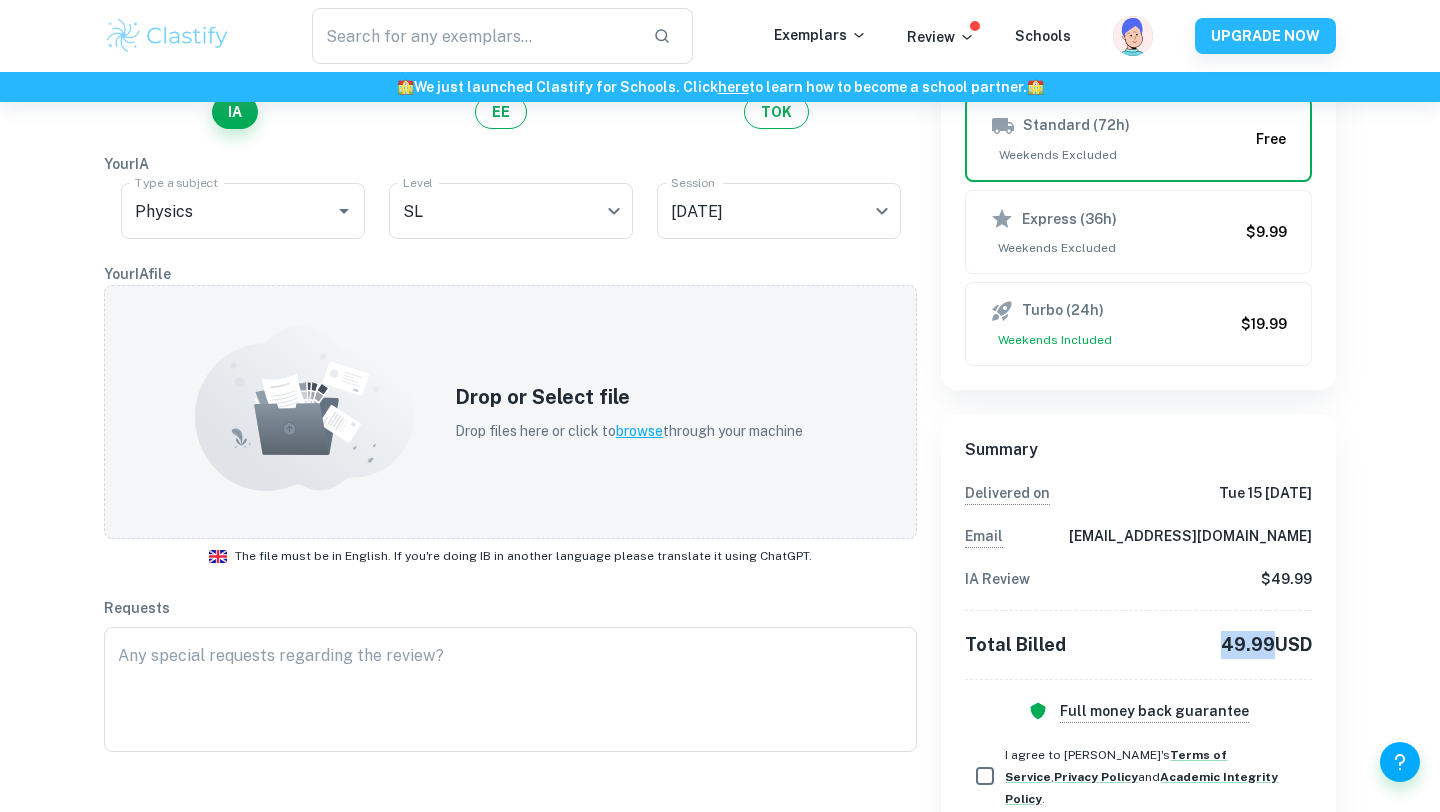 click on "49.99  USD" at bounding box center (1266, 645) 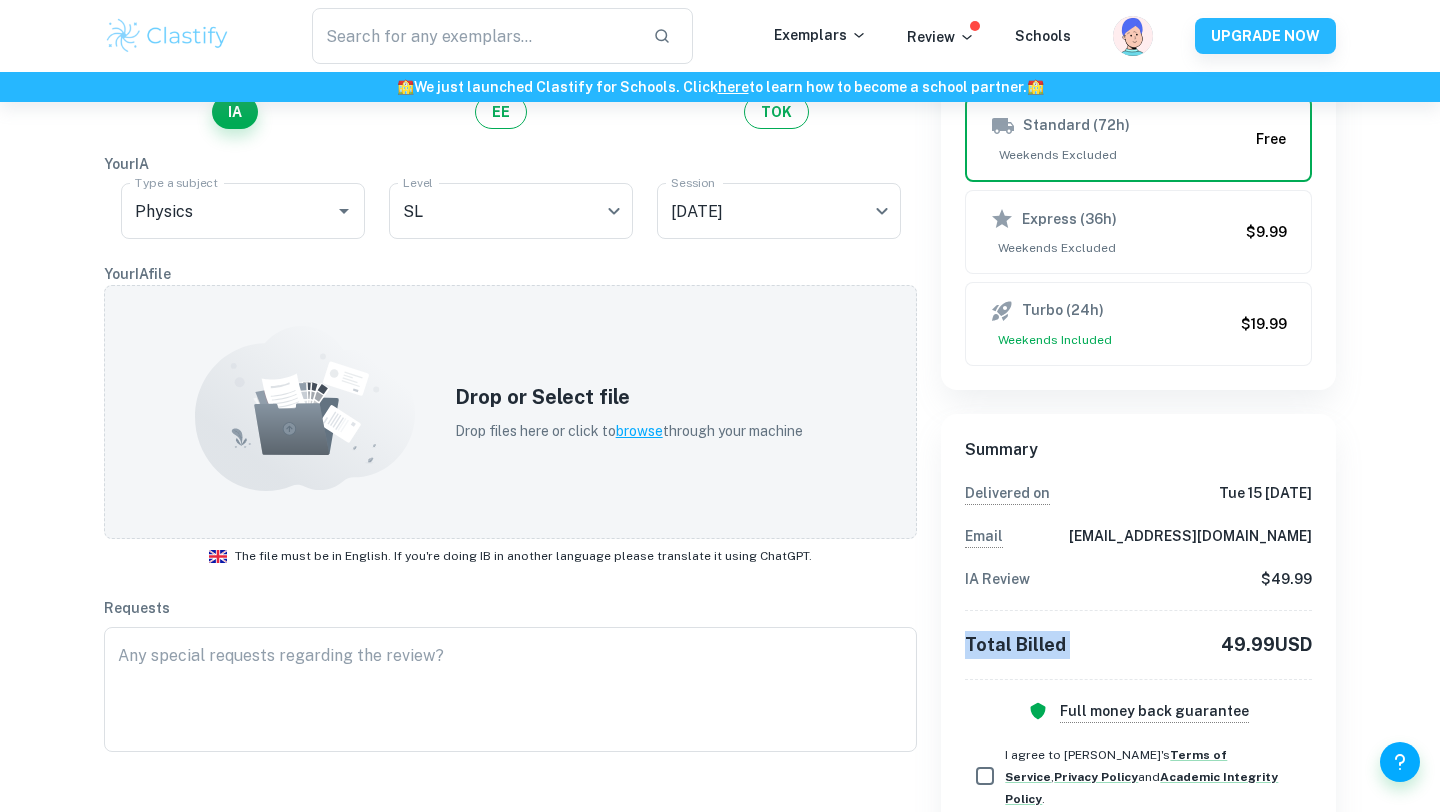 click on "49.99  USD" at bounding box center [1266, 645] 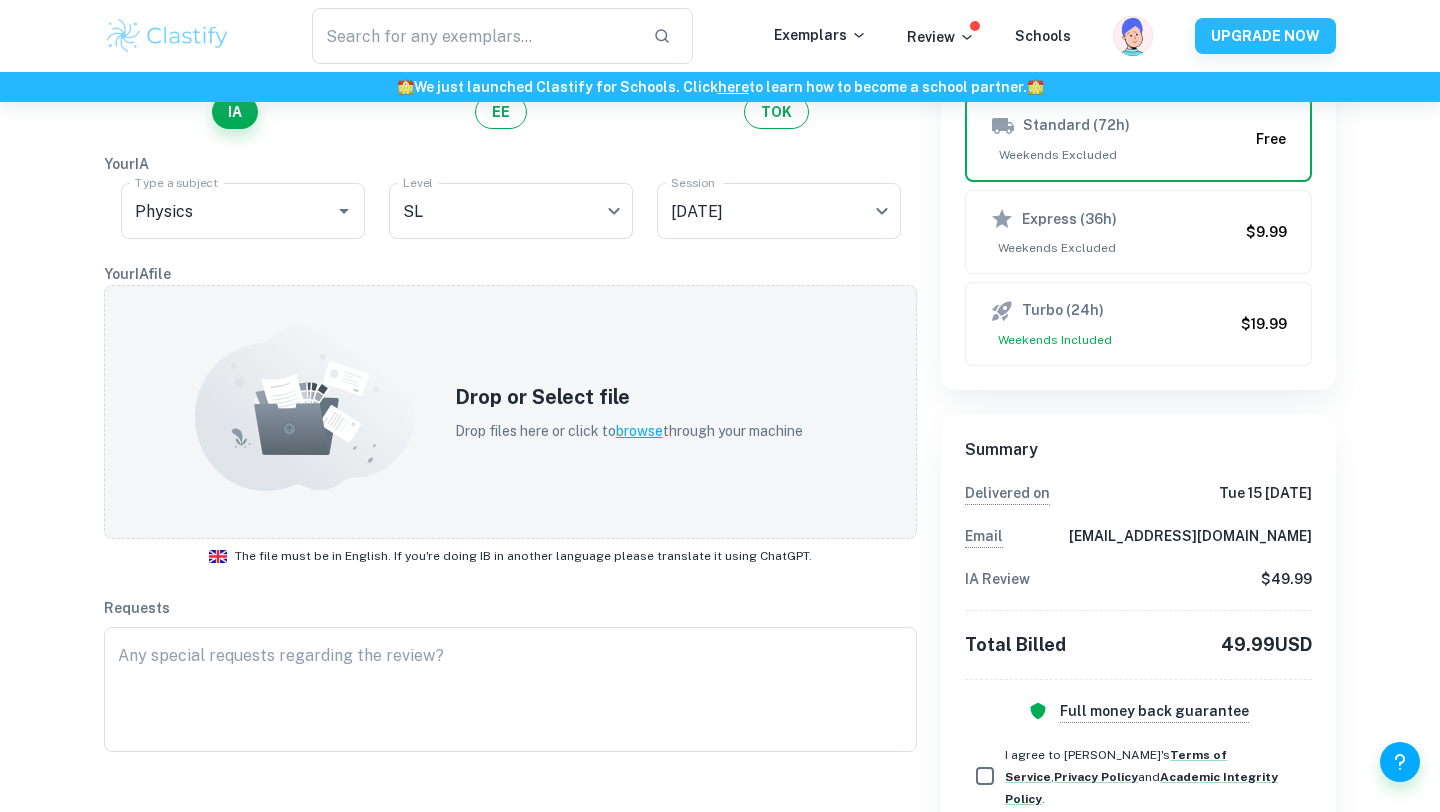 click on "Have your IB coursework reviewed Have any questions?  Contact us! How exactly does this work? You can upload your  IA  using the form below. We will review the  IA  within the chosen delivery time. Once it's reviewed it will appear on your profile and you will receive a notification by email. We  won't  share/upload your  IA  anywhere. Only 2 people will have access to it (the person reviewing it and a quality checker). We are legally obliged to keep your  IA  private -  learn more. If by any chance our review will contain any critical mistakes or will be incomplete we will  fully refund  your money. You can view an example review  here. Select a category IA EE TOK Your  IA Type a subject Physics Type a subject Level SL   SL Level Session November 2025 N25 Session Your  IA  file Drop or Select file Drop files here or click to  browse  through your machine The file must be in English. If you're doing IB in another language please translate it using ChatGPT. Requests x ​ Your email Email Email Delivery Free" at bounding box center [720, 341] 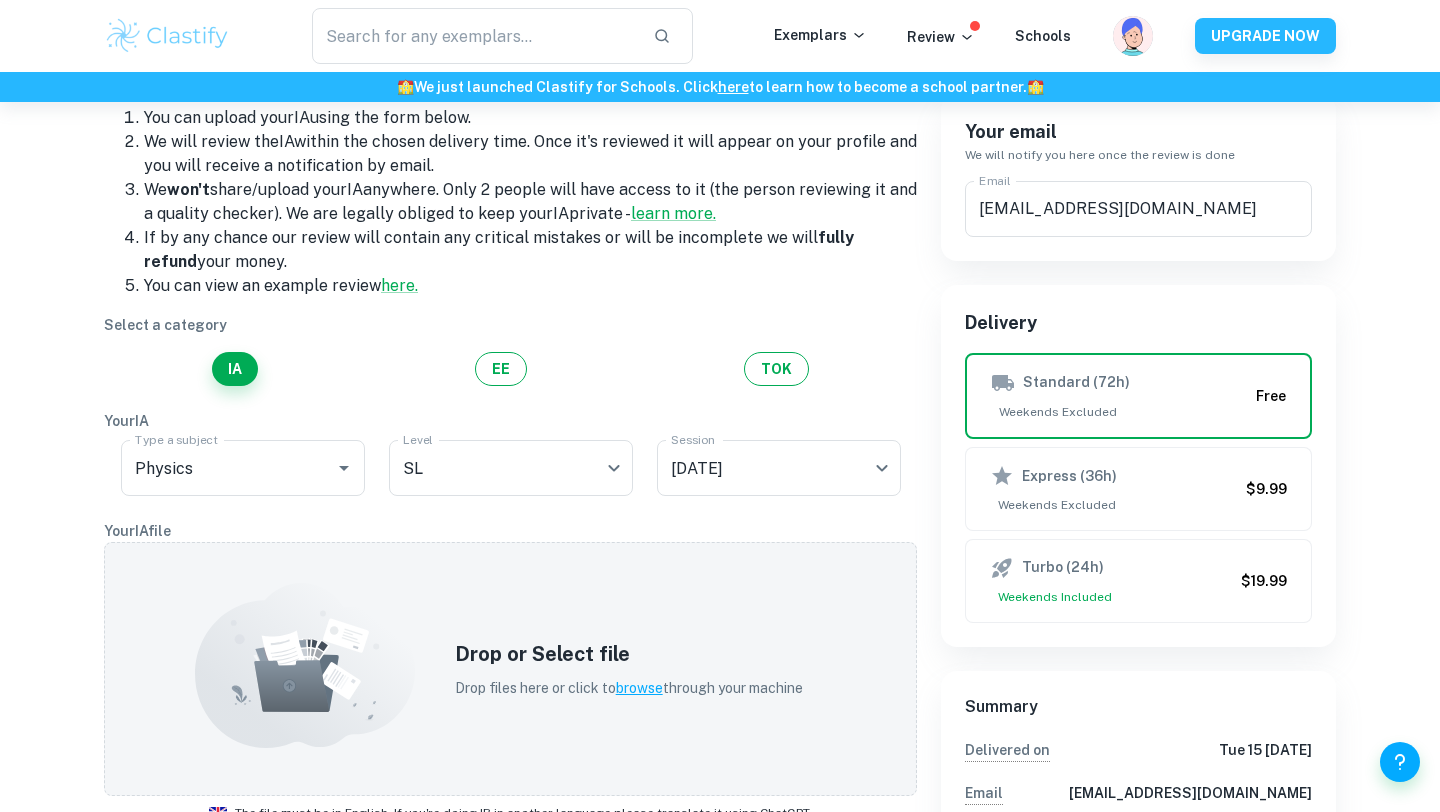 scroll, scrollTop: 0, scrollLeft: 0, axis: both 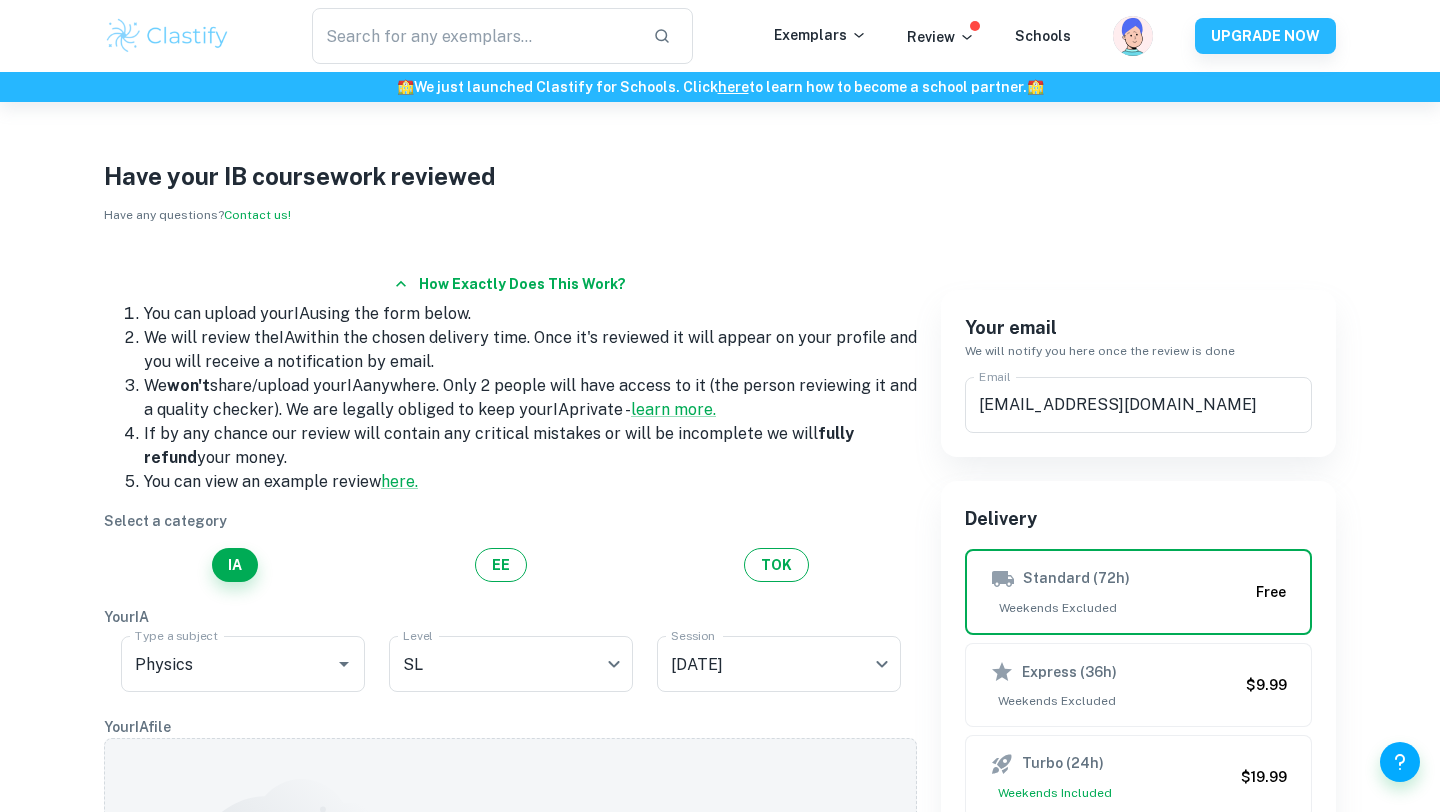 click on "We  won't  share/upload your  IA  anywhere. Only 2 people will have access to it (the person reviewing it and a quality checker). We are legally obliged to keep your  IA  private -  learn more." at bounding box center (530, 398) 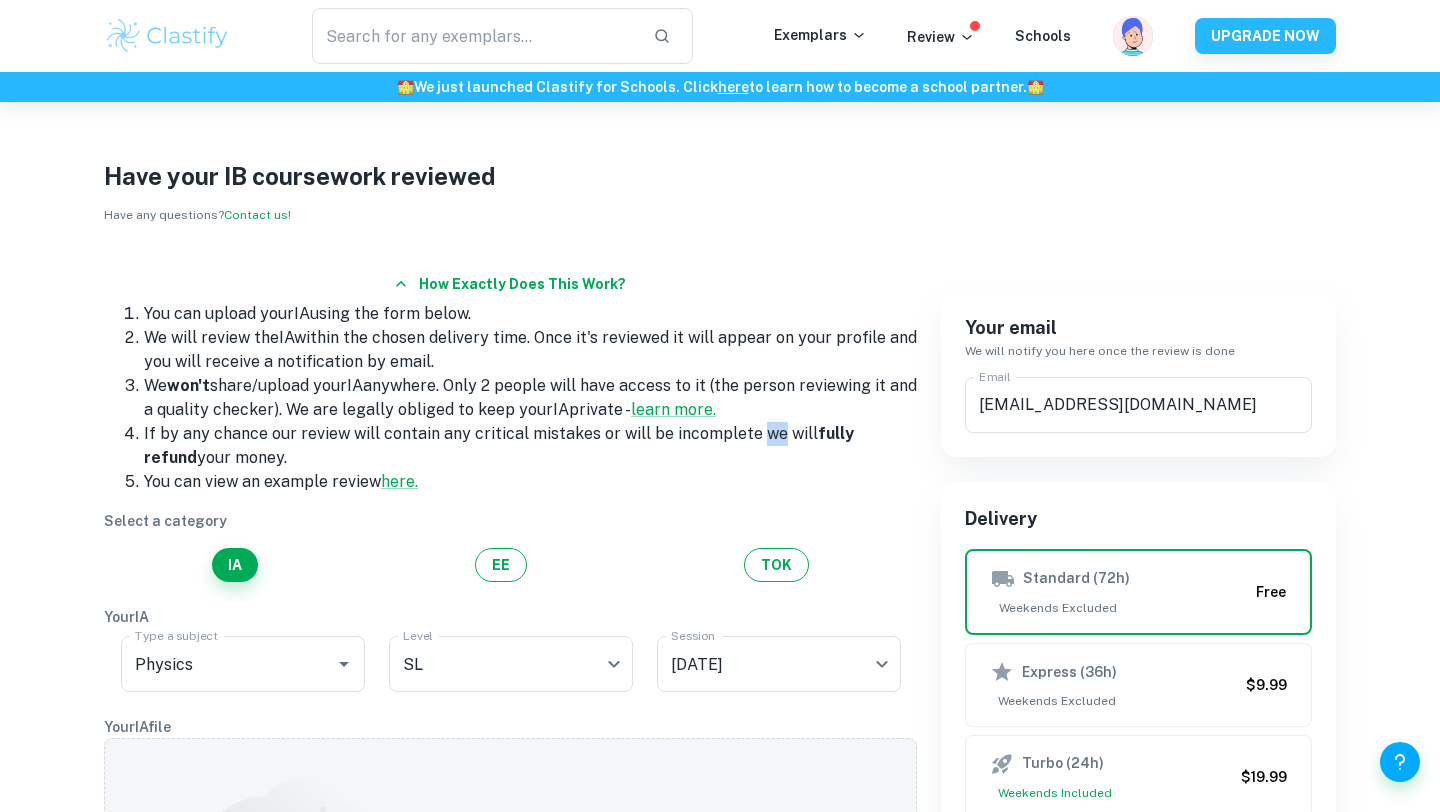 click on "If by any chance our review will contain any critical mistakes or will be incomplete we will  fully refund  your money." at bounding box center (530, 446) 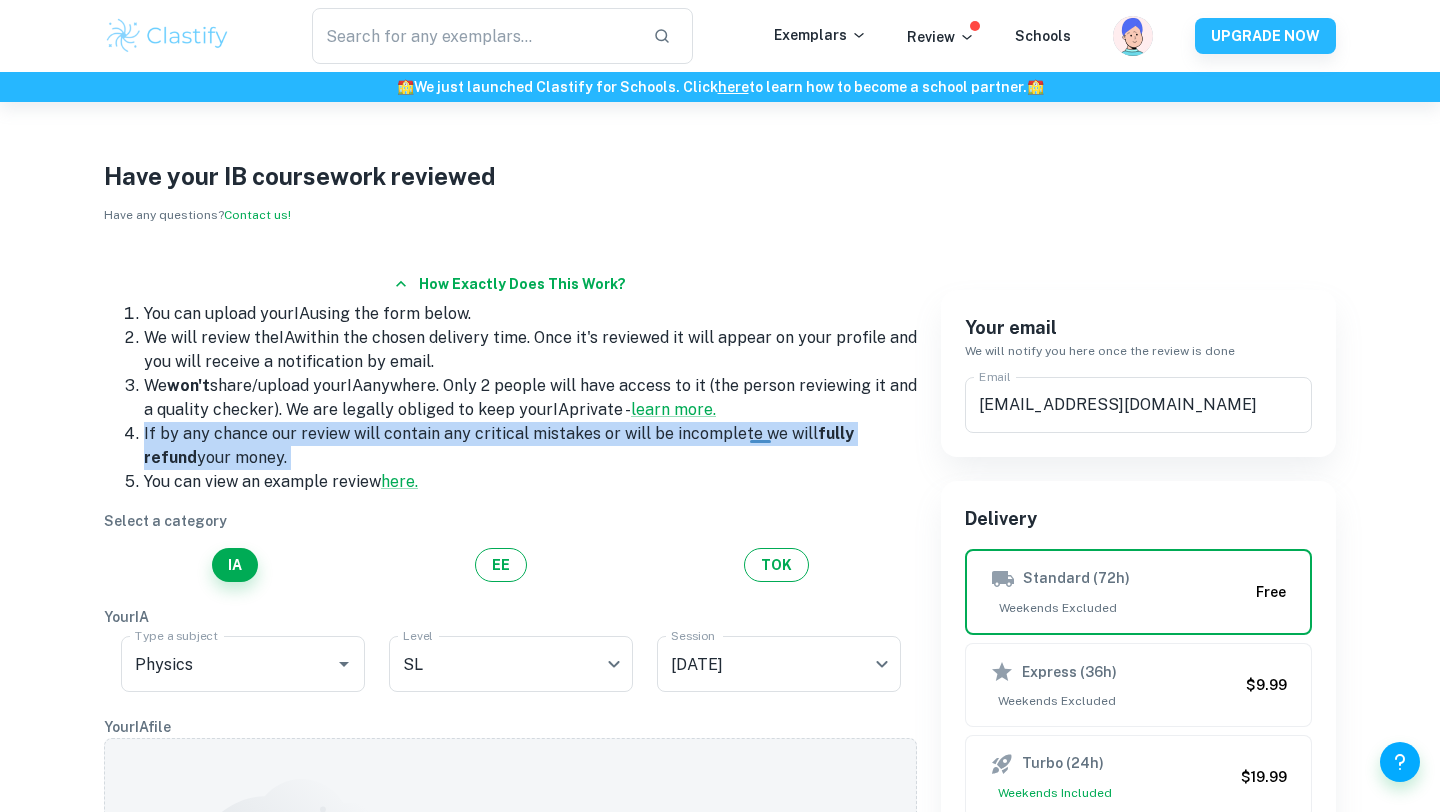 click on "If by any chance our review will contain any critical mistakes or will be incomplete we will  fully refund  your money." at bounding box center [530, 446] 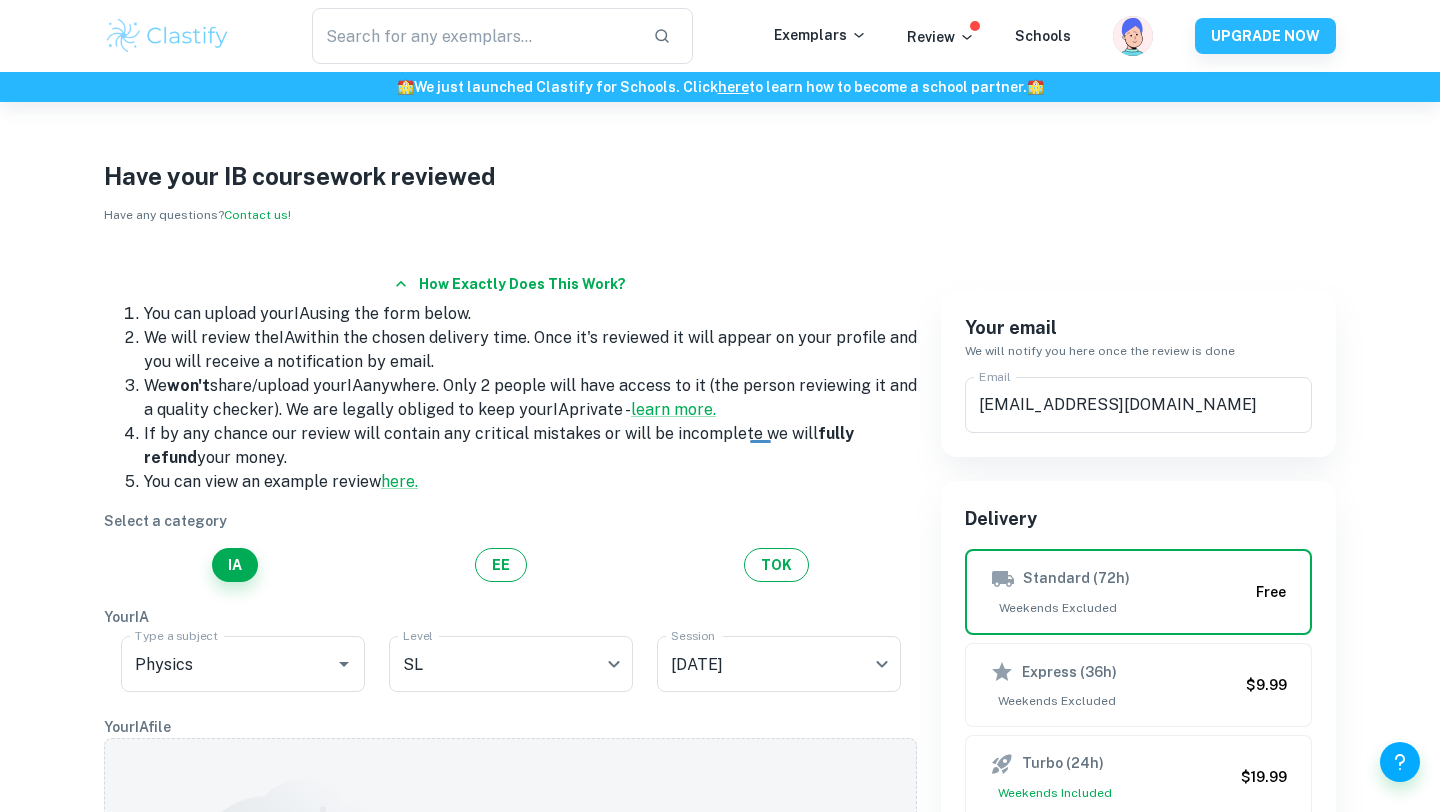 click on "We will review the  IA  within the chosen delivery time. Once it's reviewed it will appear on your profile and you will receive a notification by email." at bounding box center (530, 350) 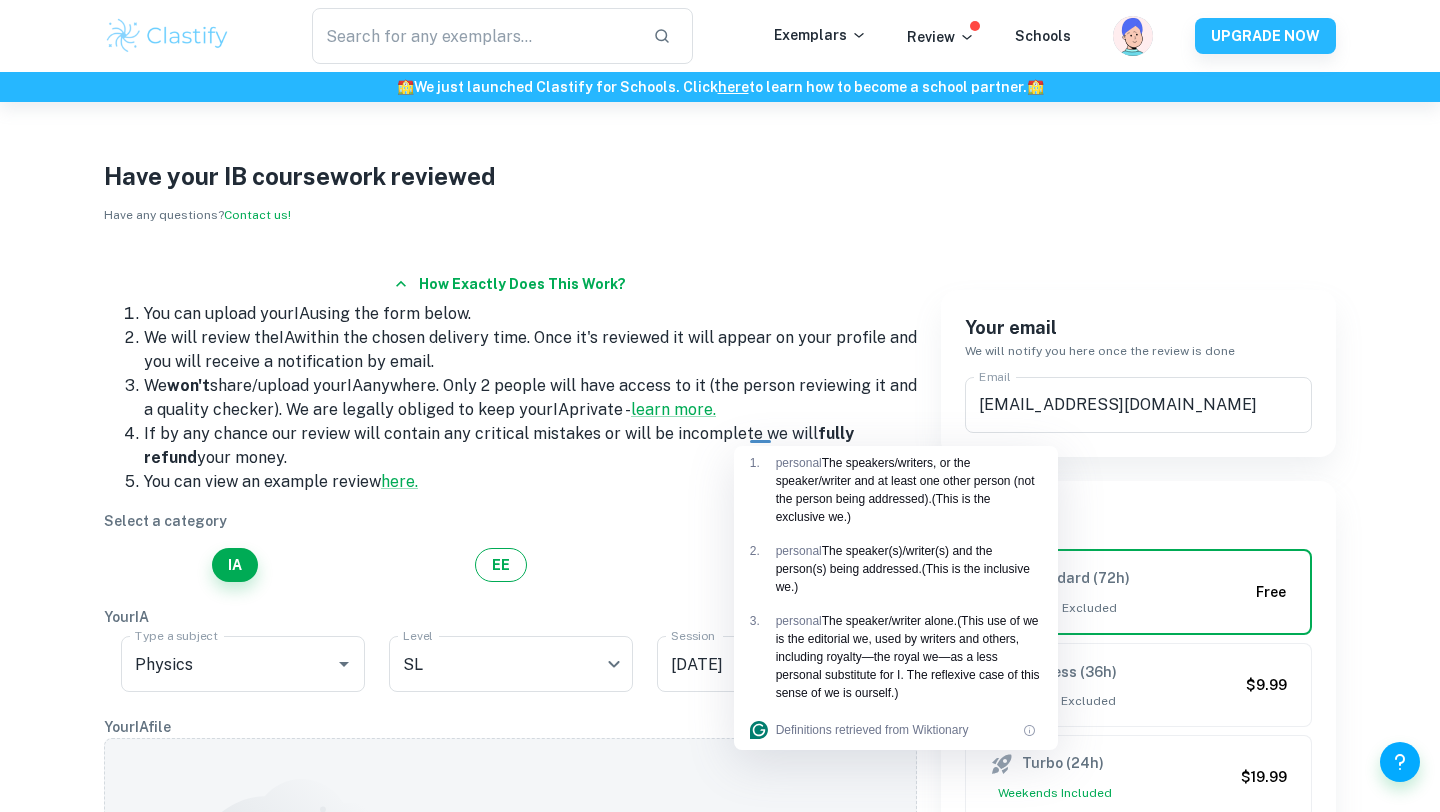 click on "We  won't  share/upload your  IA  anywhere. Only 2 people will have access to it (the person reviewing it and a quality checker). We are legally obliged to keep your  IA  private -  learn more." at bounding box center [530, 398] 